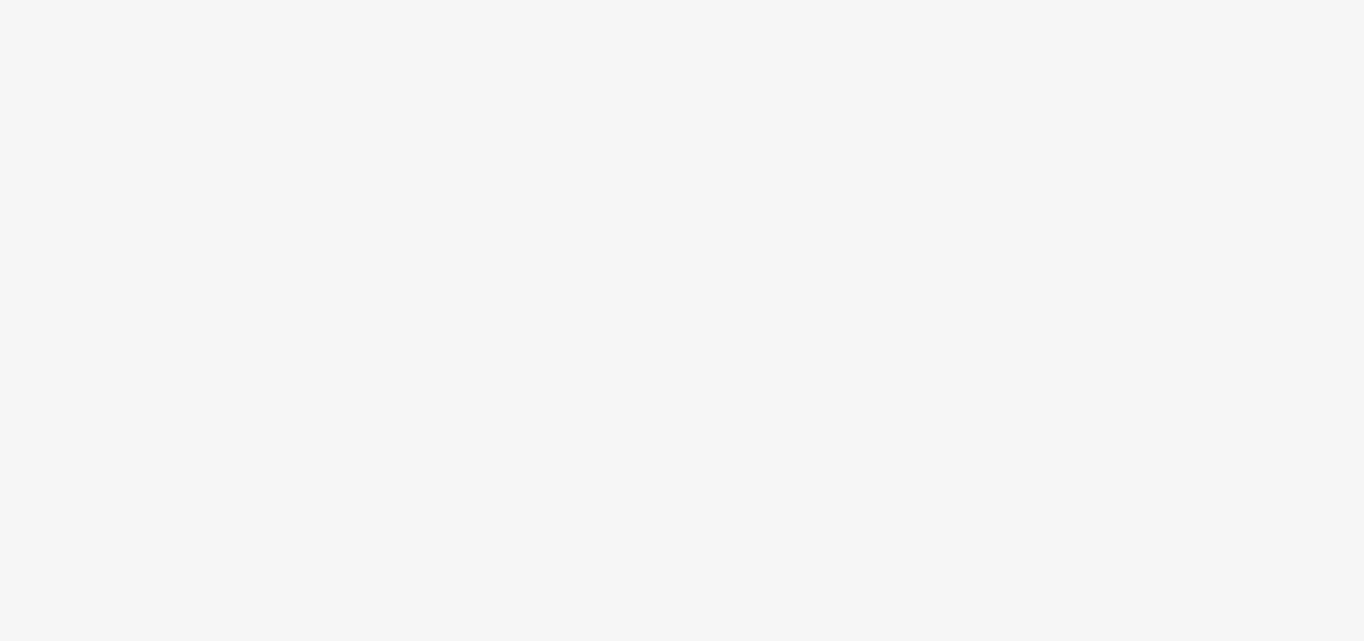 scroll, scrollTop: 0, scrollLeft: 0, axis: both 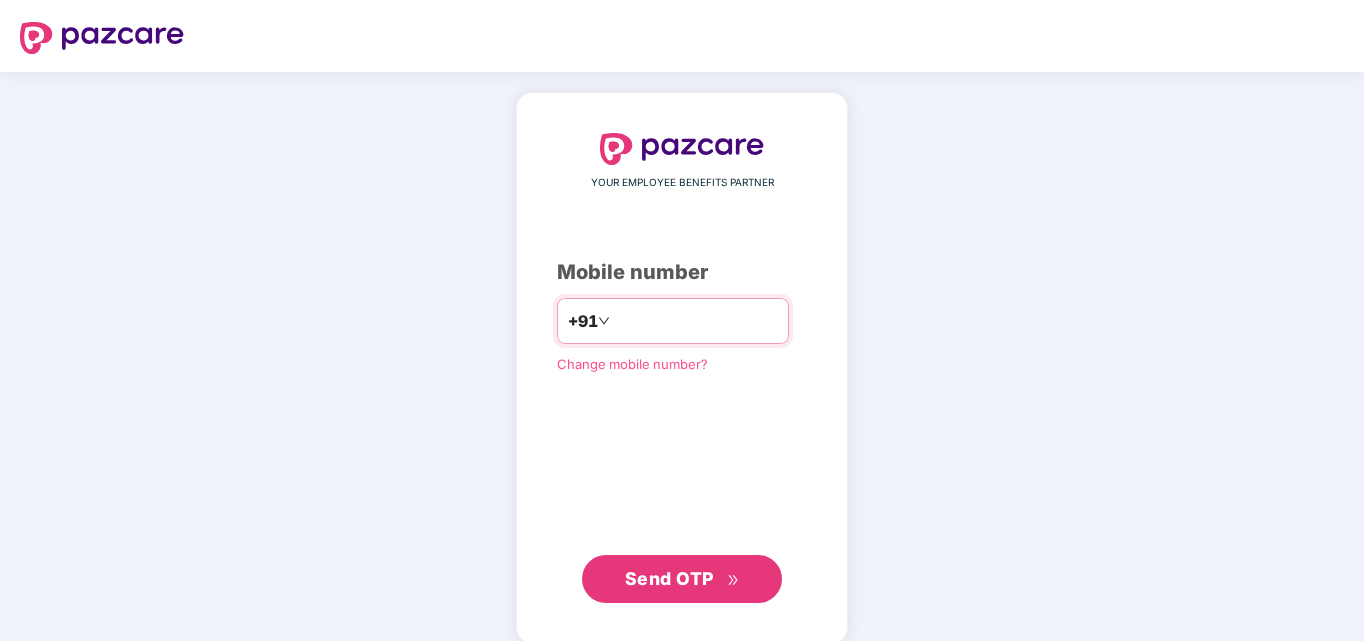 type on "**********" 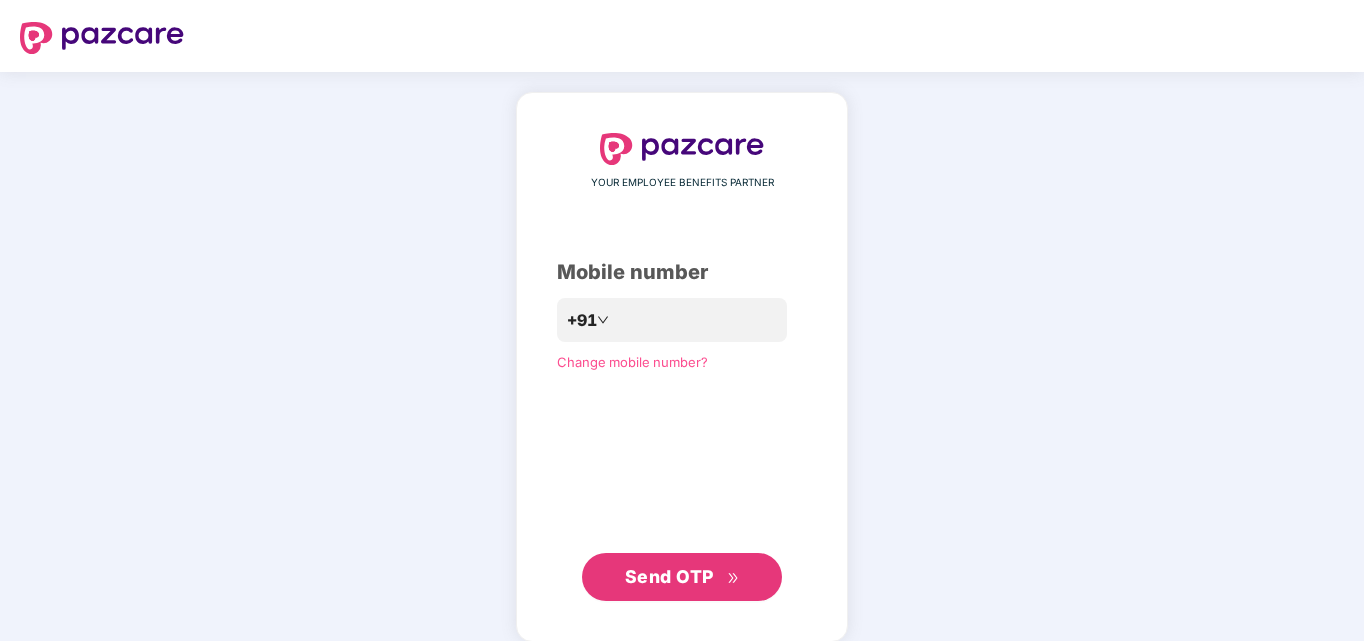 click on "Send OTP" at bounding box center [682, 577] 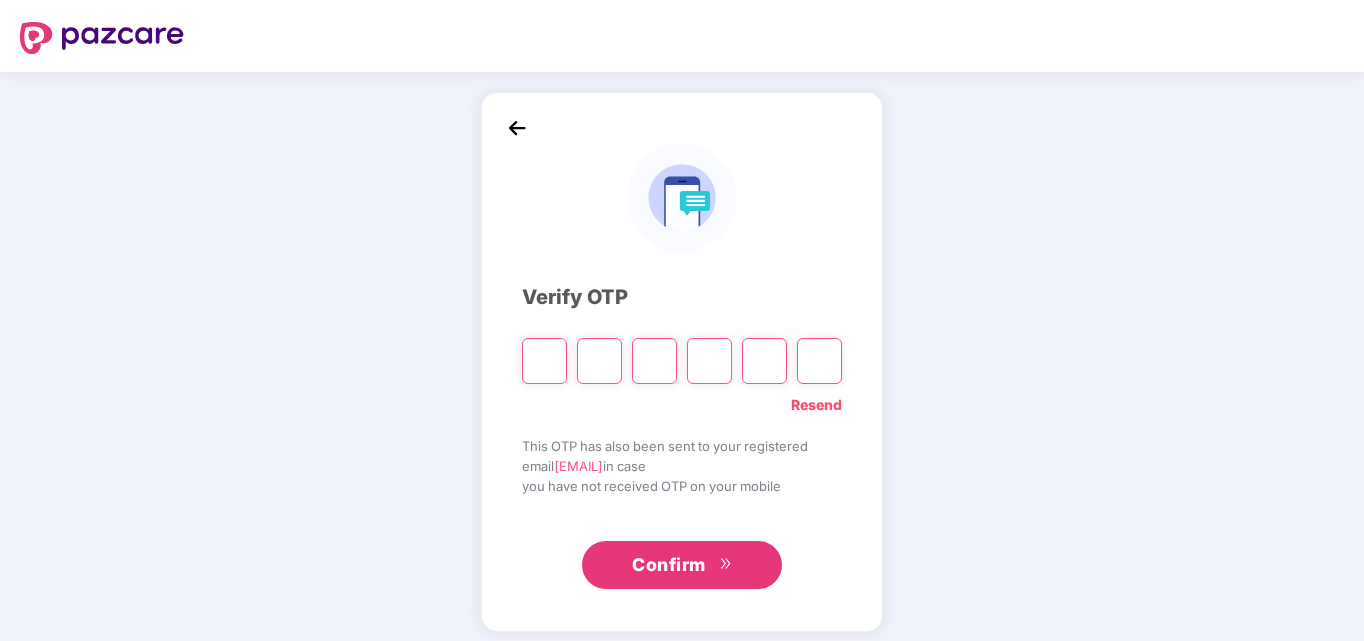 type on "*" 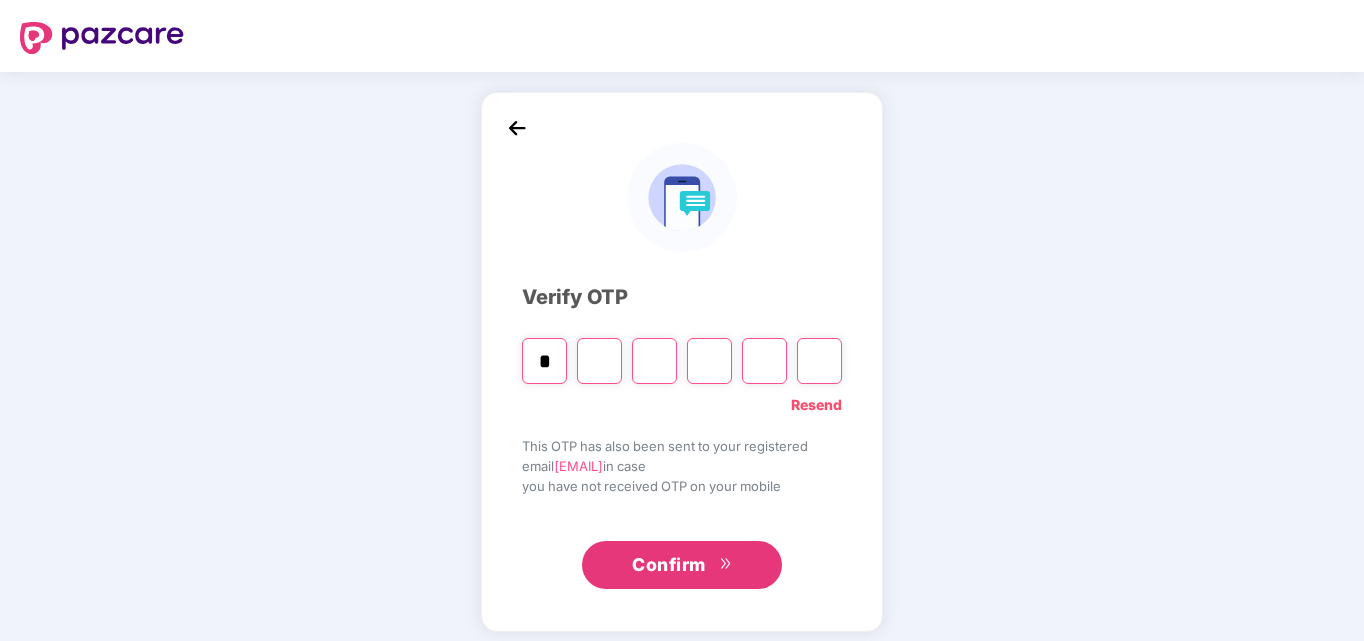 type on "*" 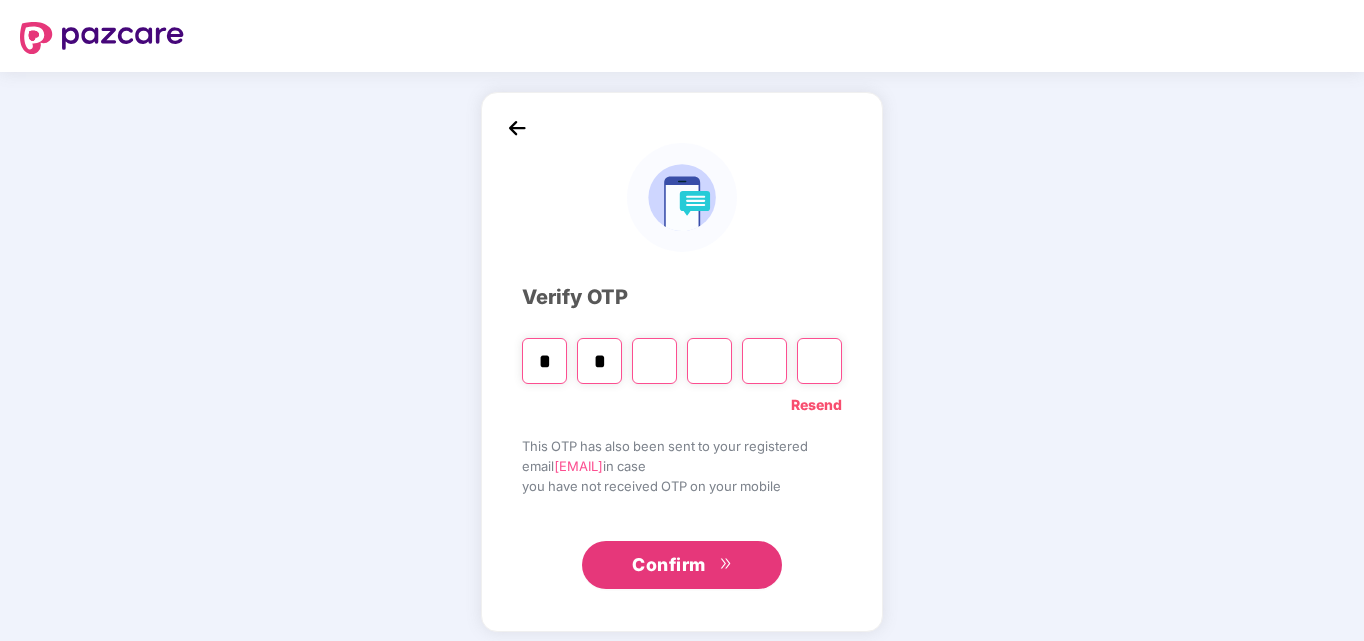 type on "*" 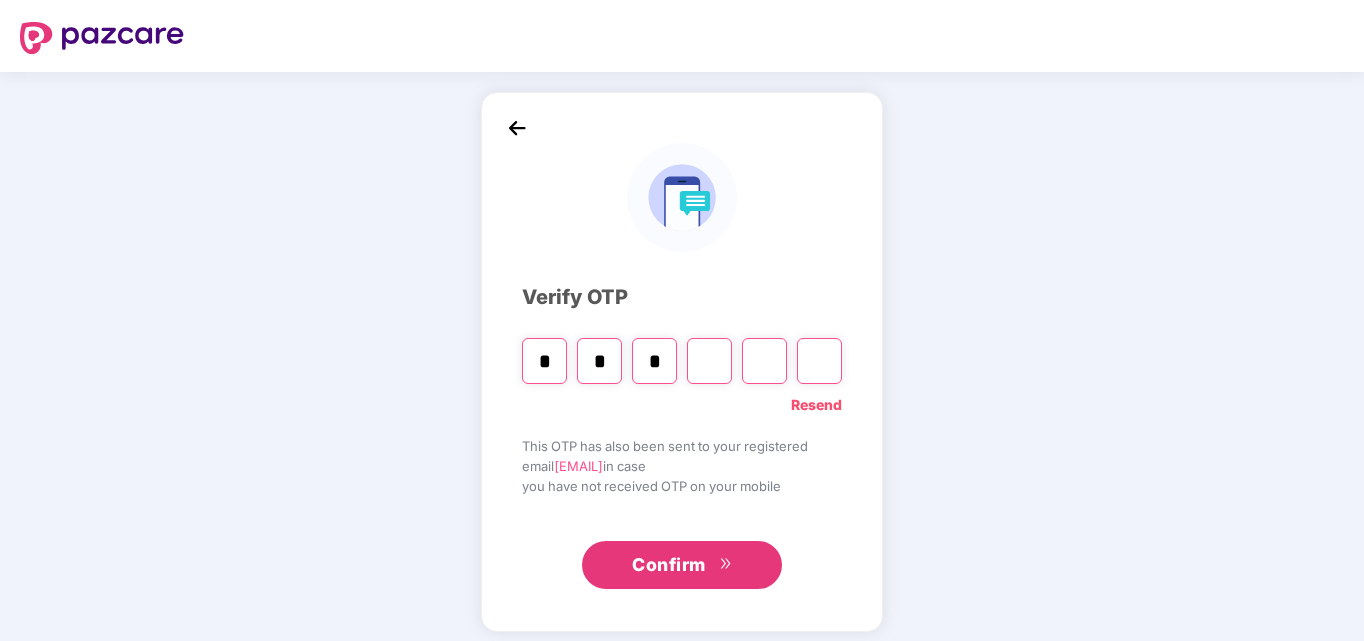 type on "*" 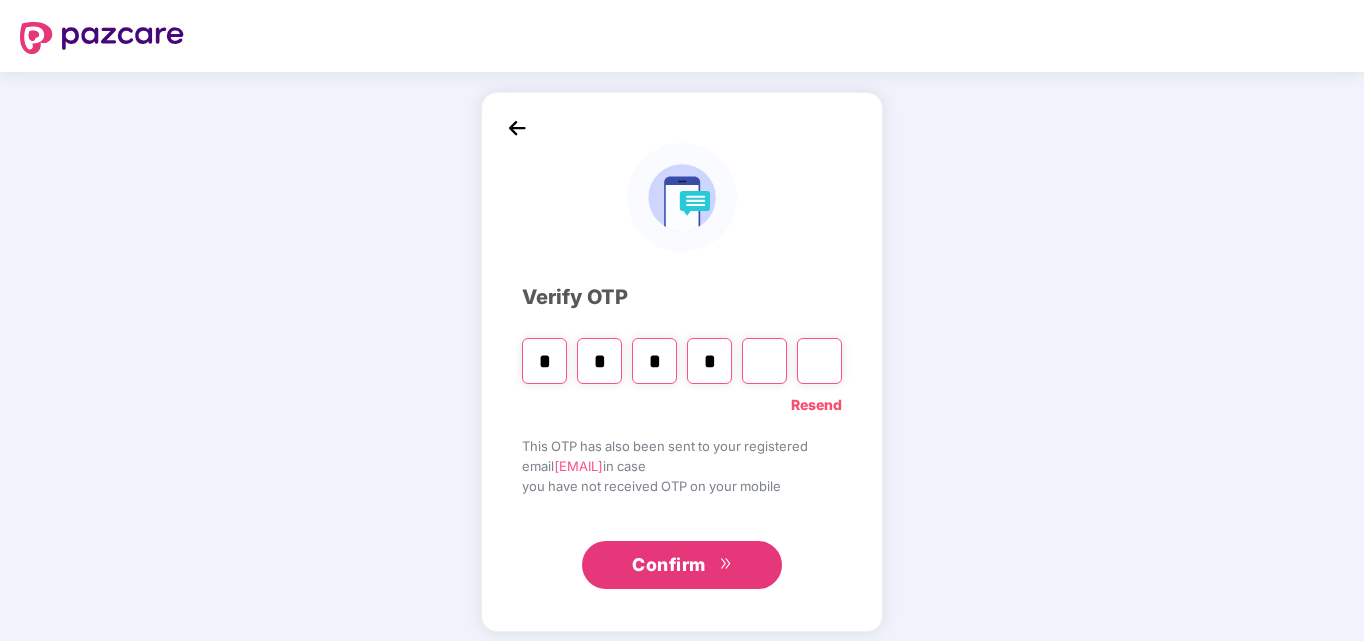 type on "*" 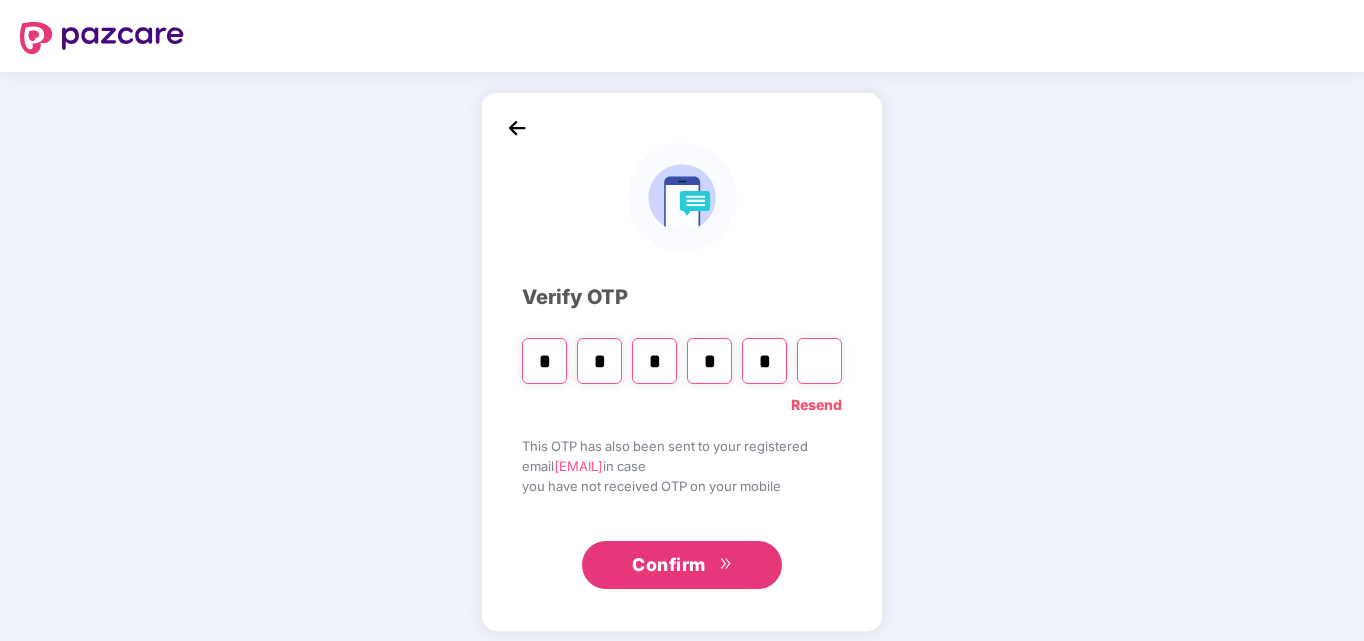 type on "*" 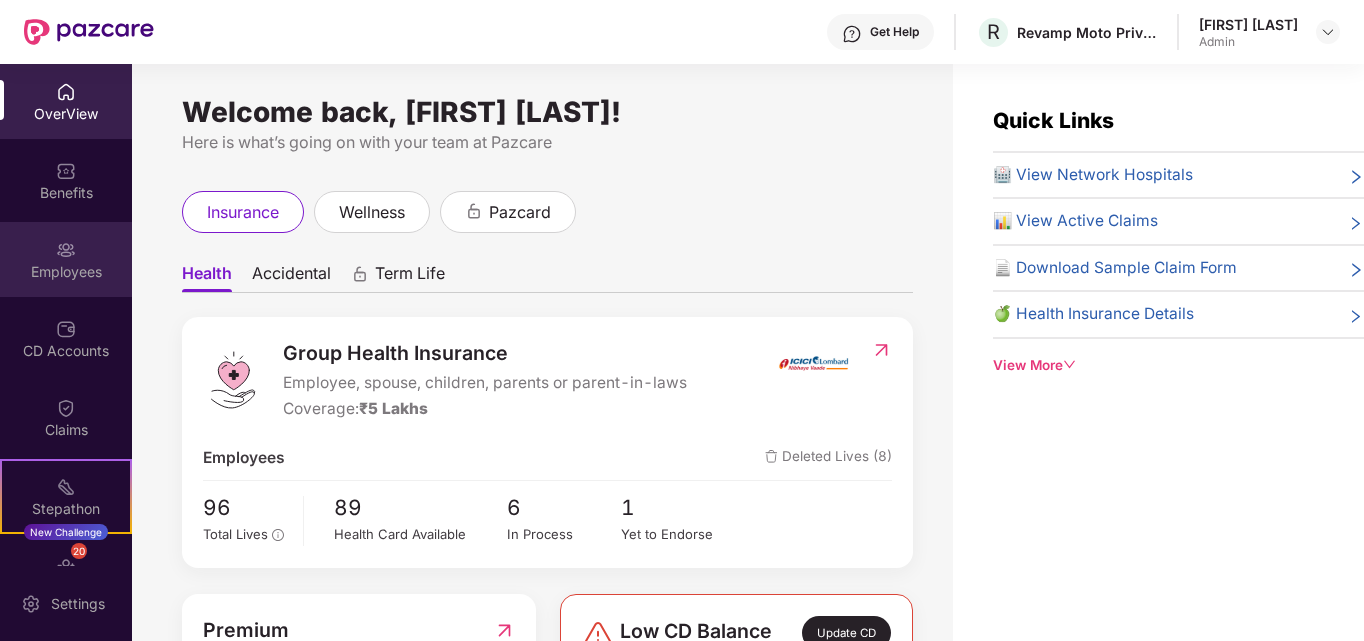 click at bounding box center [66, 250] 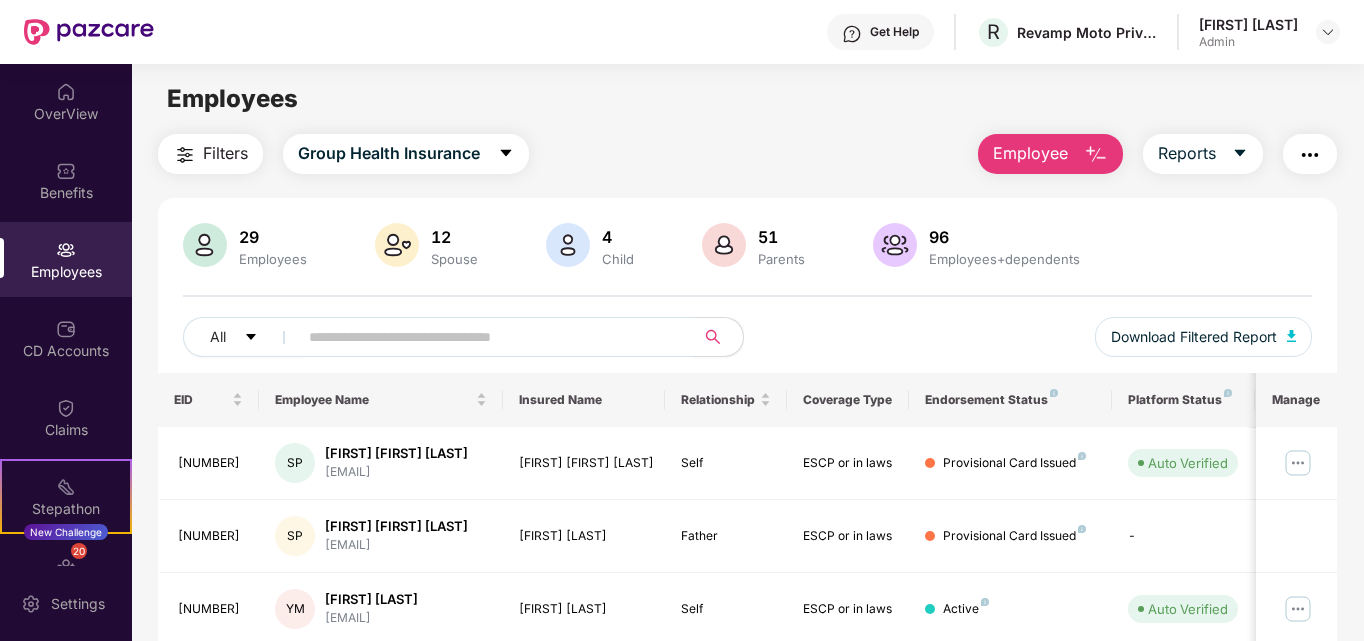 click on "Employee" at bounding box center [1050, 154] 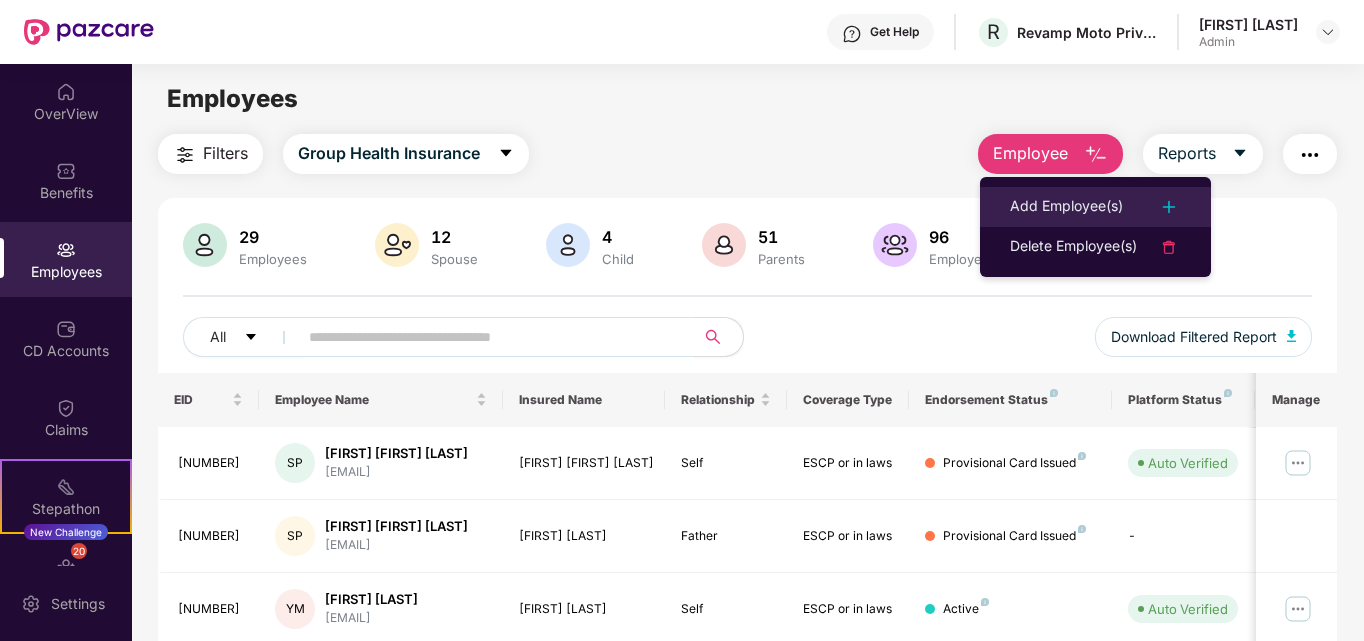click on "Add Employee(s)" at bounding box center [1066, 207] 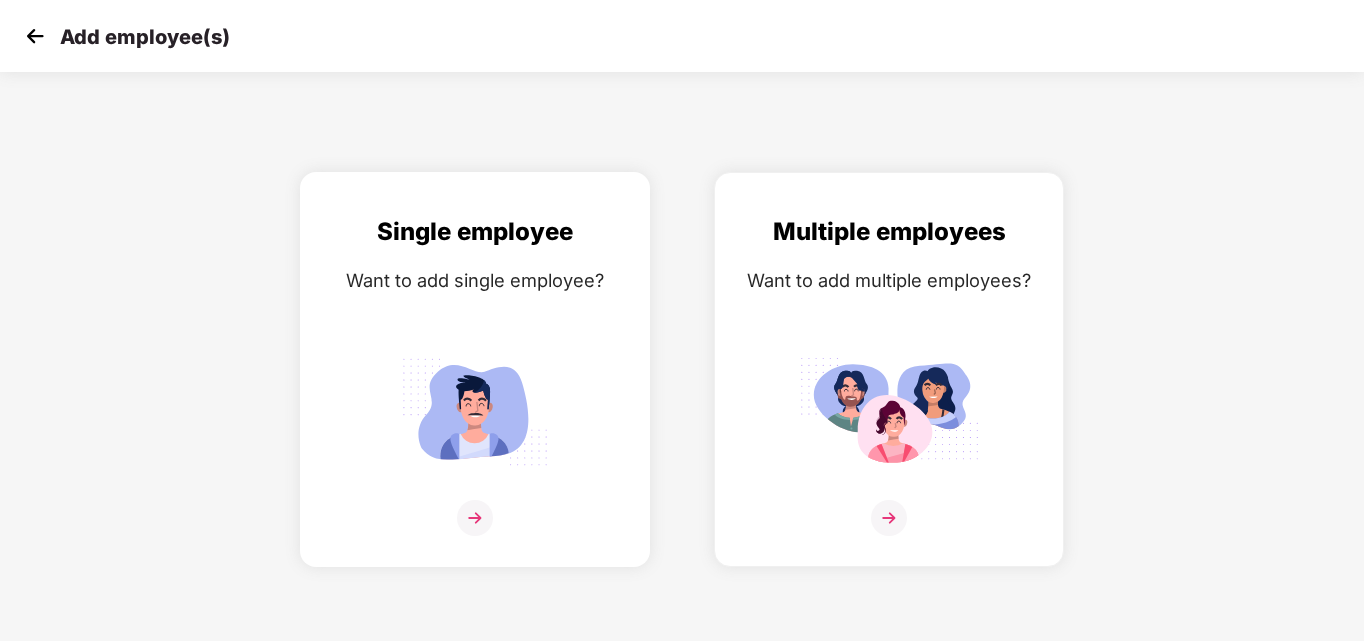click at bounding box center (475, 411) 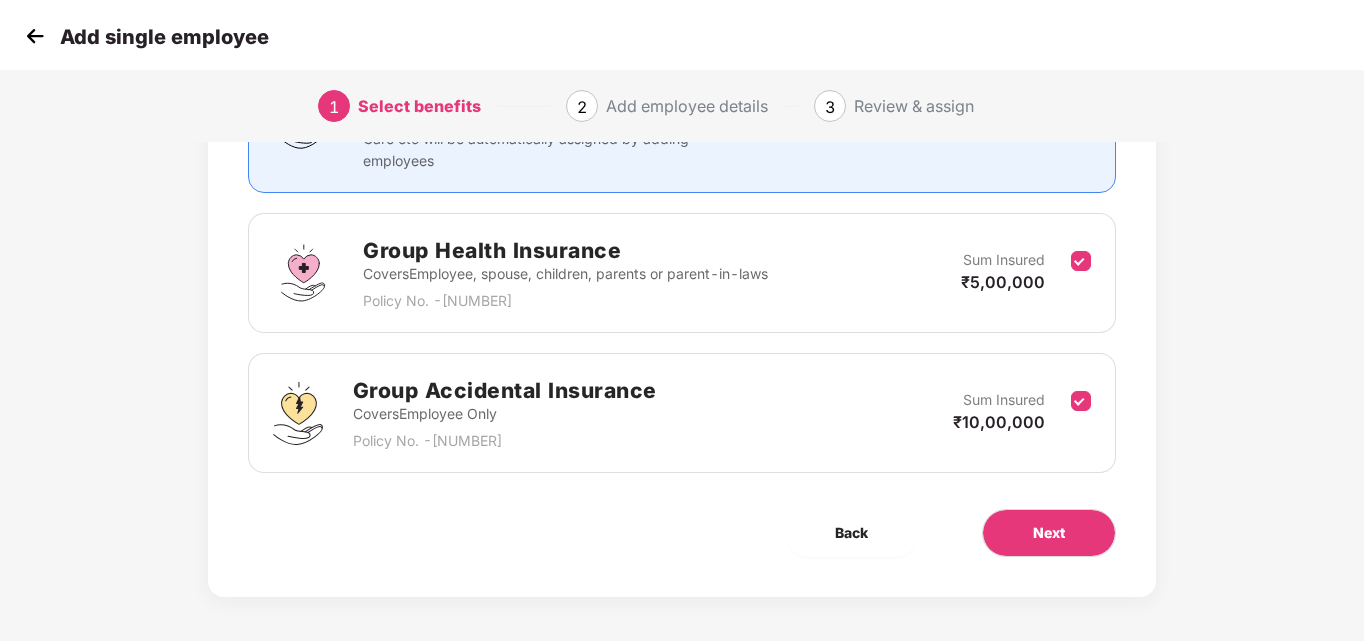 scroll, scrollTop: 238, scrollLeft: 0, axis: vertical 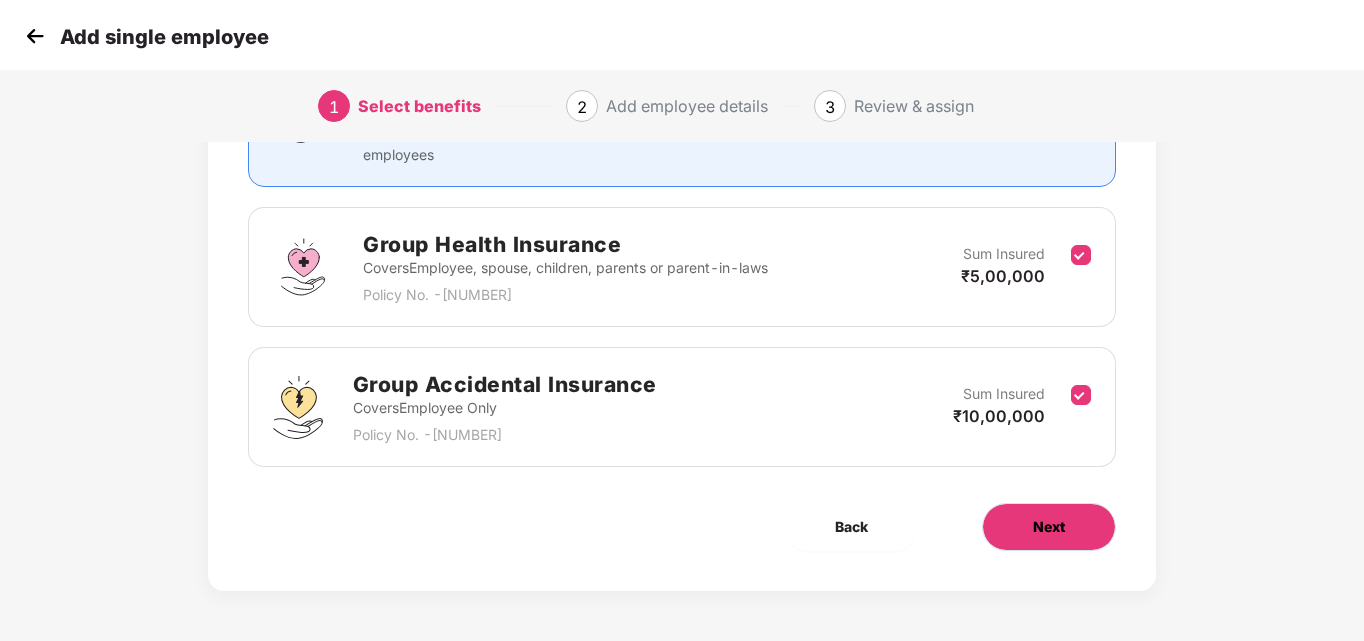 click on "Next" at bounding box center (1049, 527) 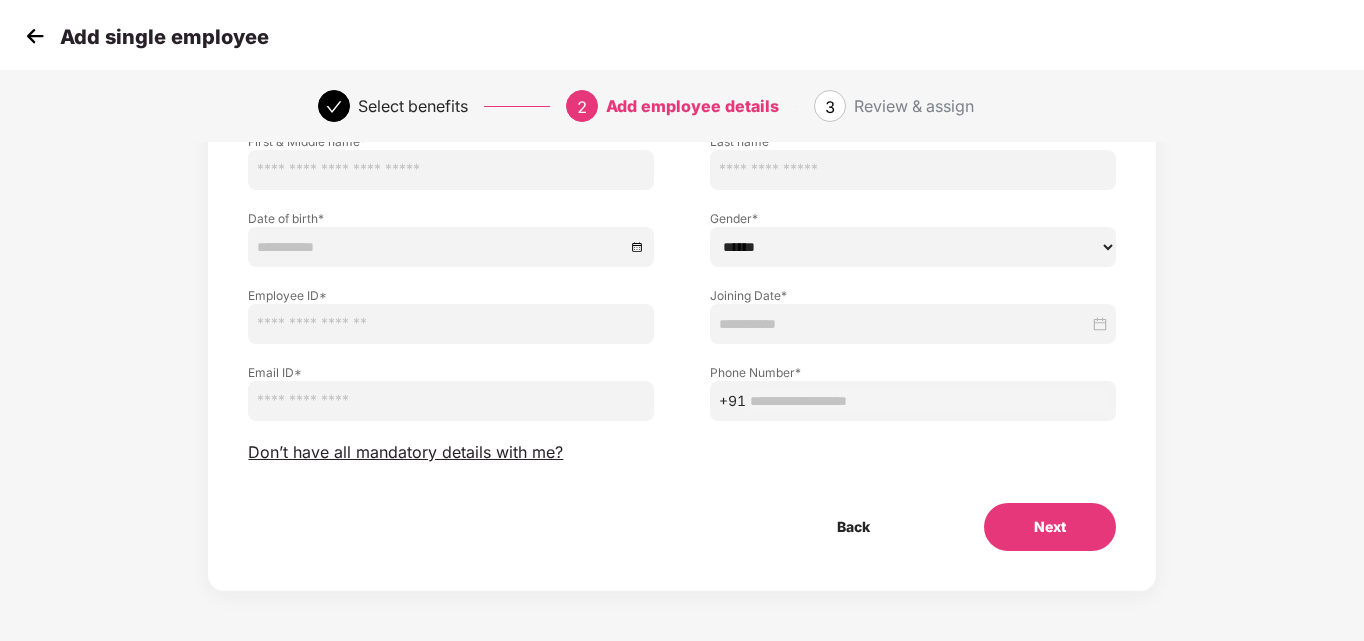 scroll, scrollTop: 0, scrollLeft: 0, axis: both 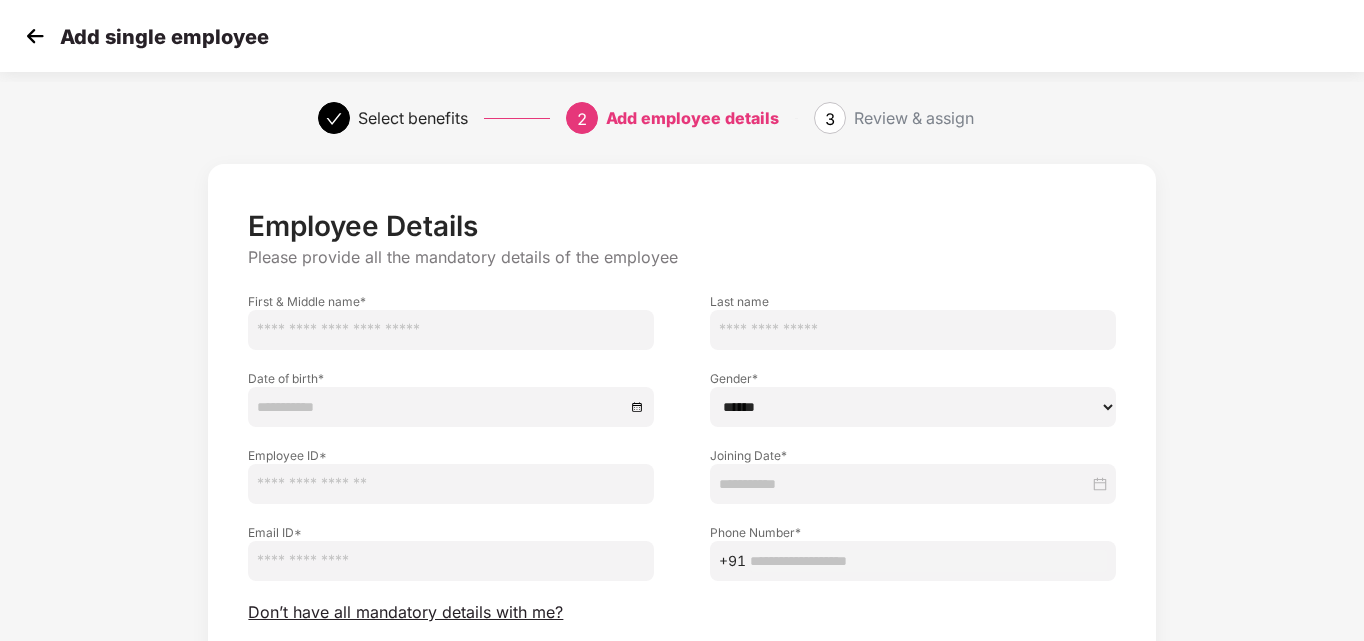 click at bounding box center (451, 330) 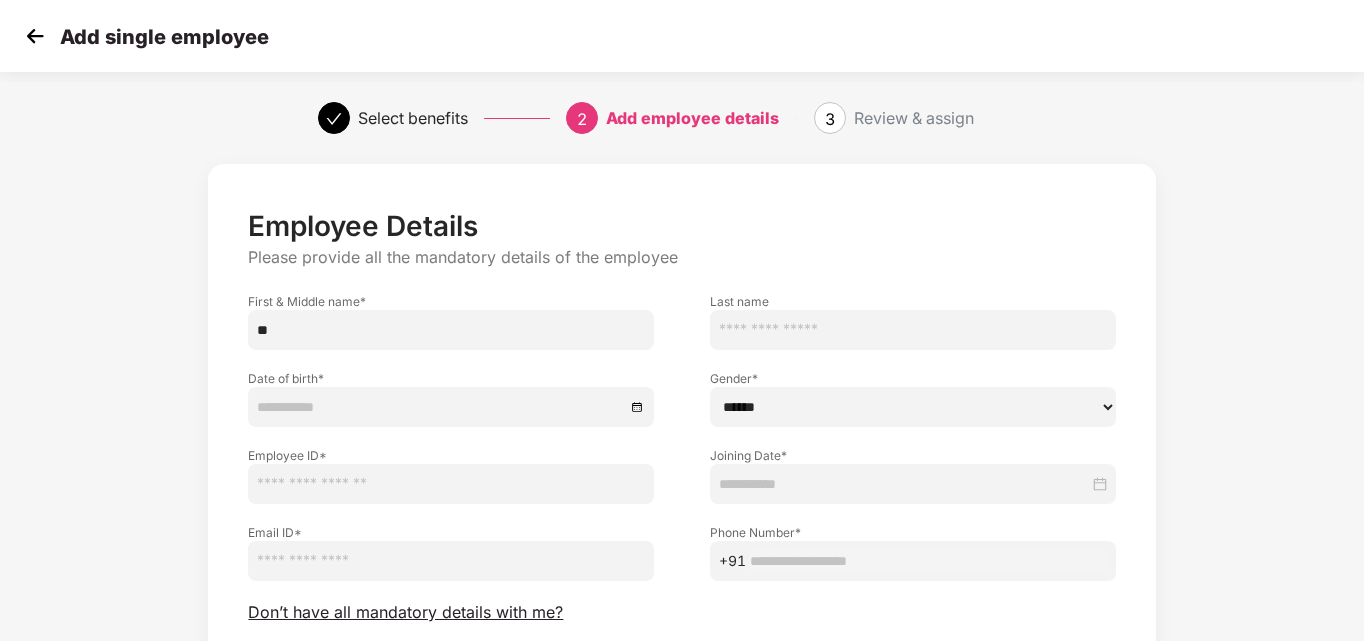 type on "********" 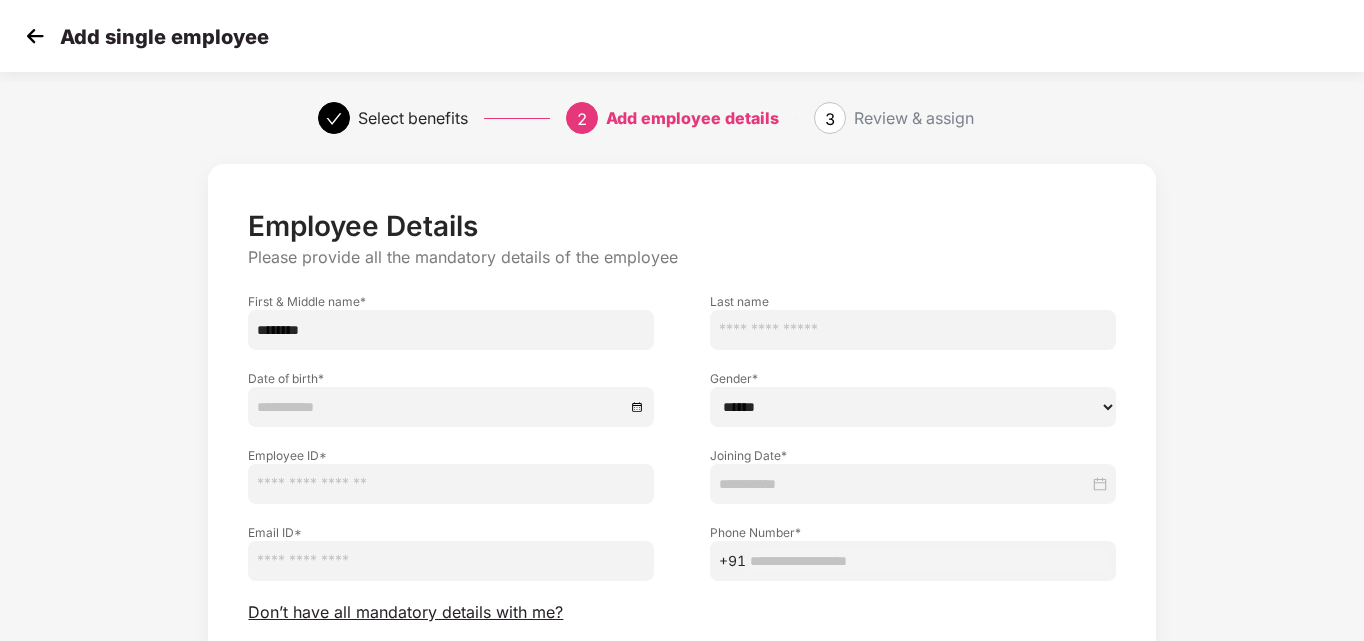 click at bounding box center [913, 330] 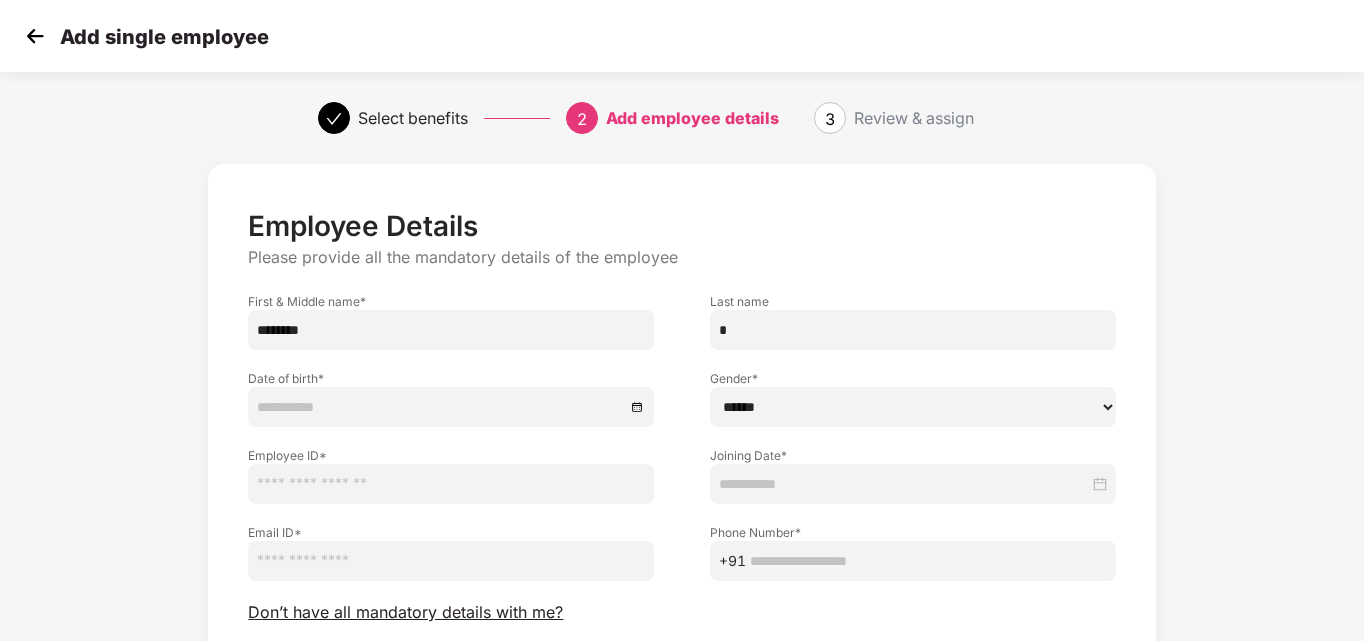 type on "*****" 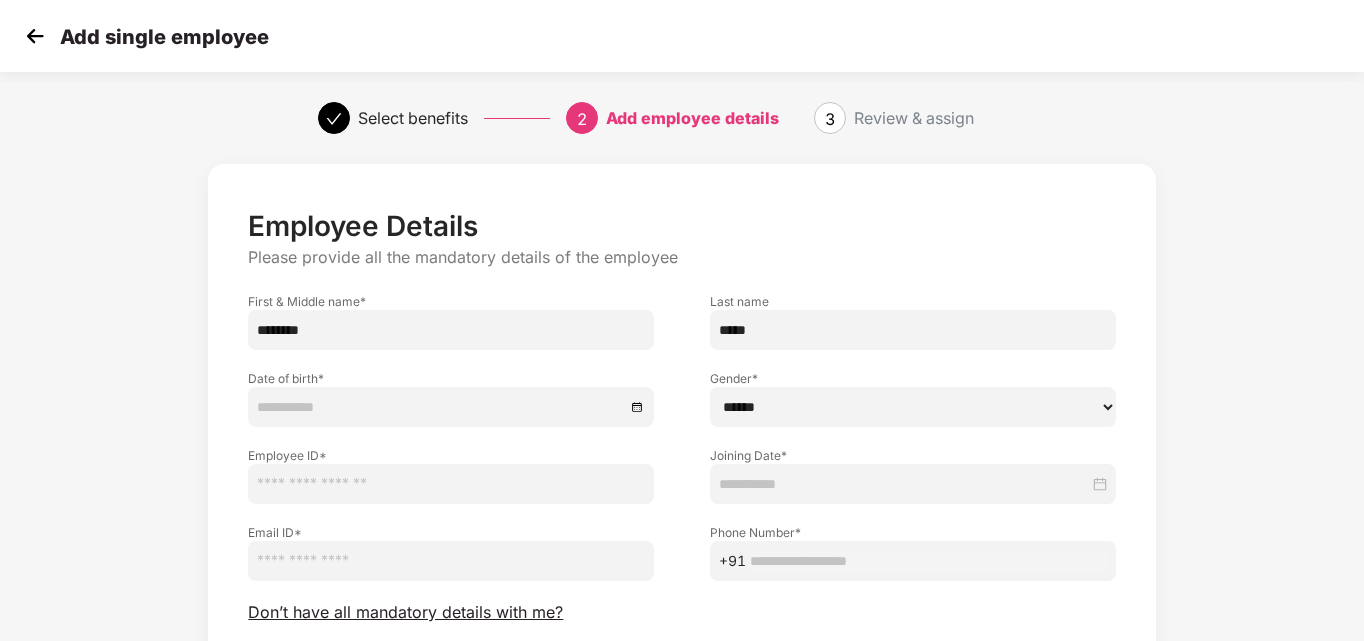 click at bounding box center [441, 407] 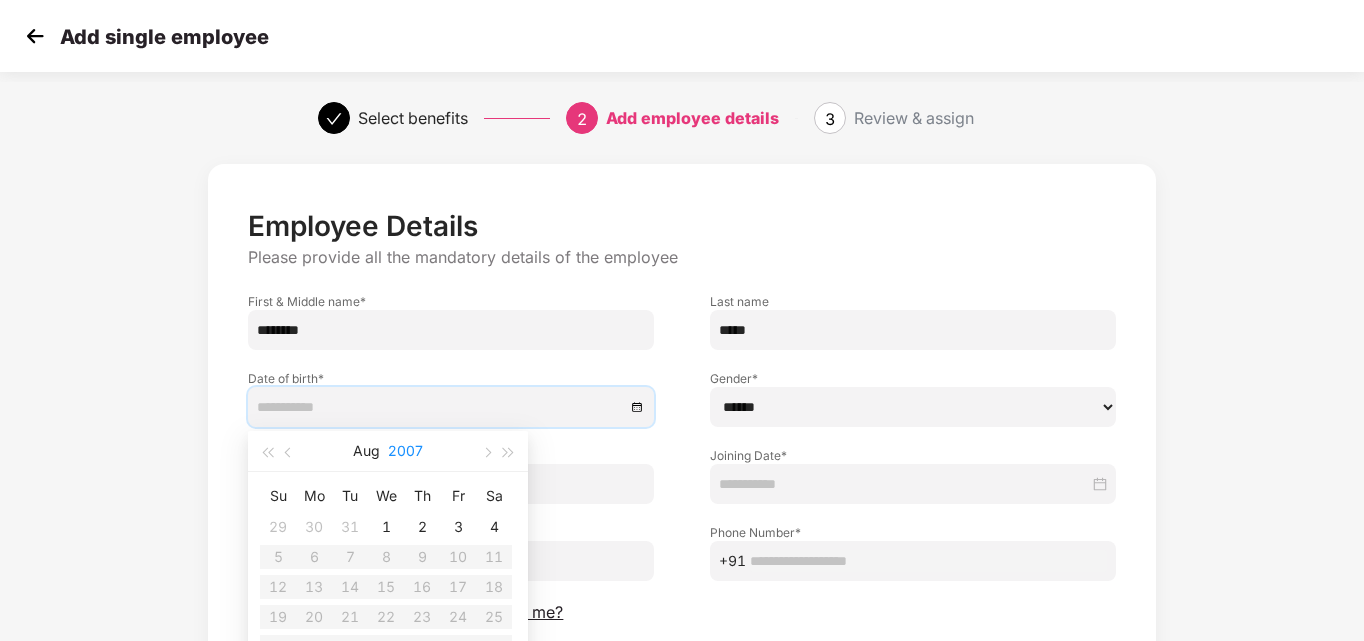 click on "2007" at bounding box center [405, 451] 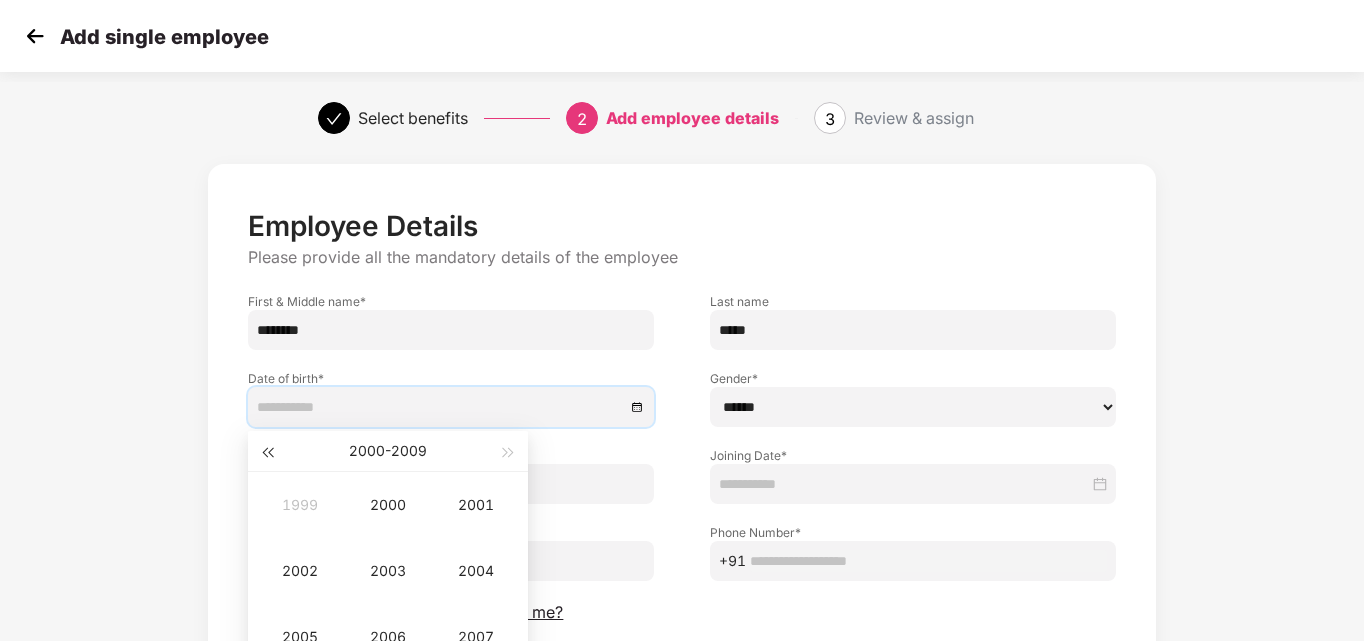 click at bounding box center (267, 451) 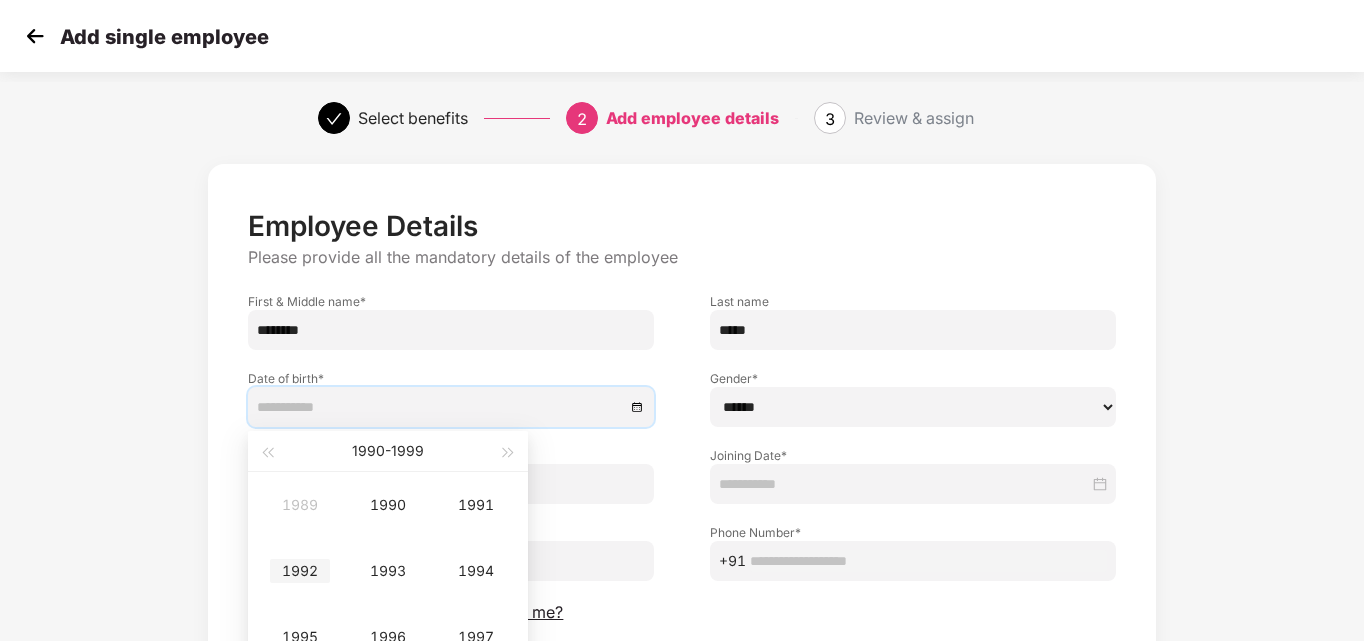 type on "**********" 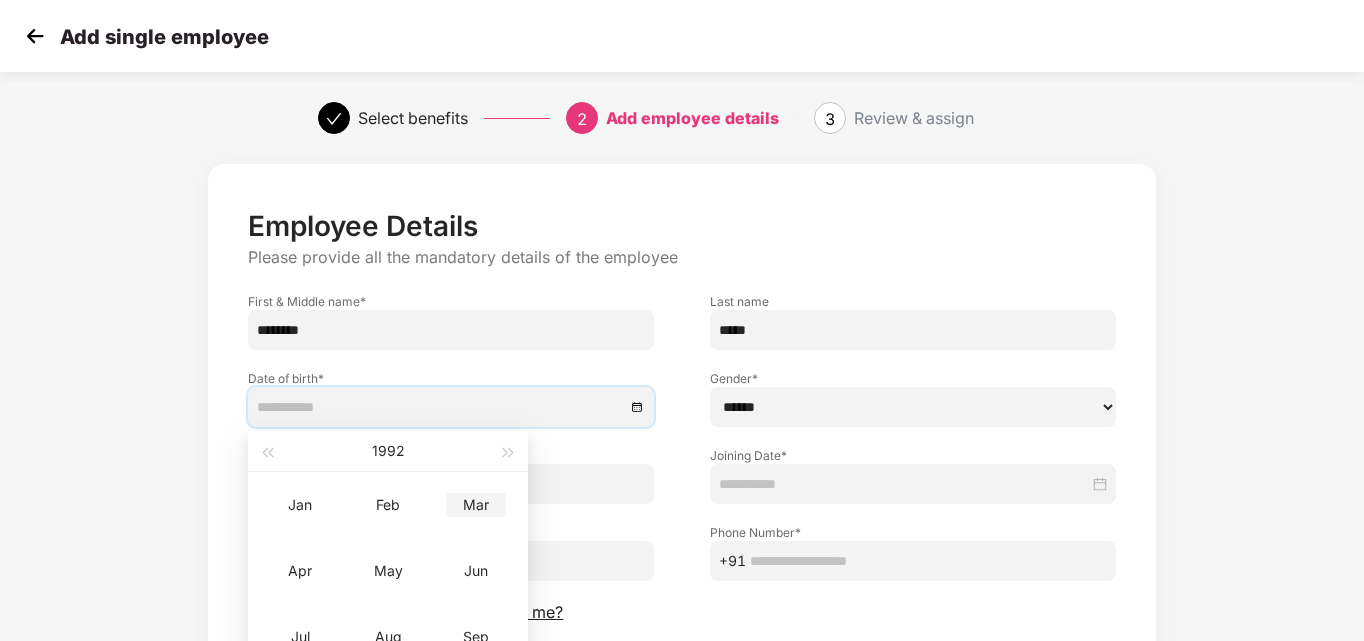 type on "**********" 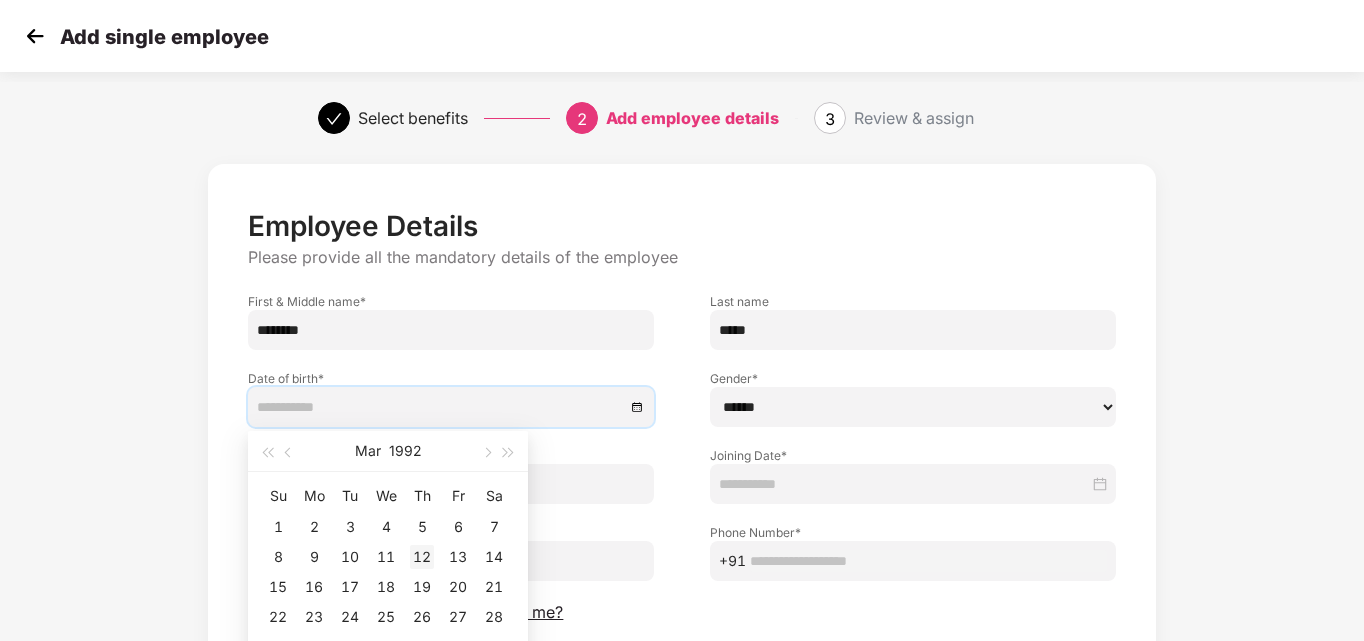 type on "**********" 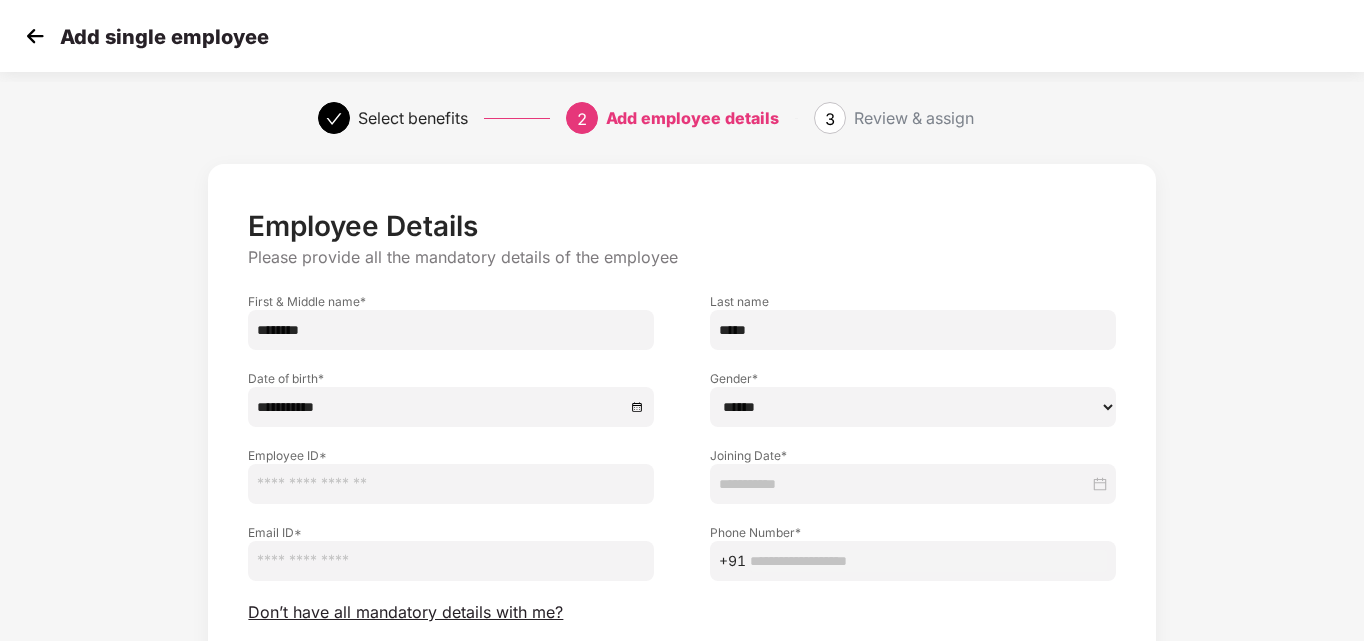 click on "****** **** ******" at bounding box center [913, 407] 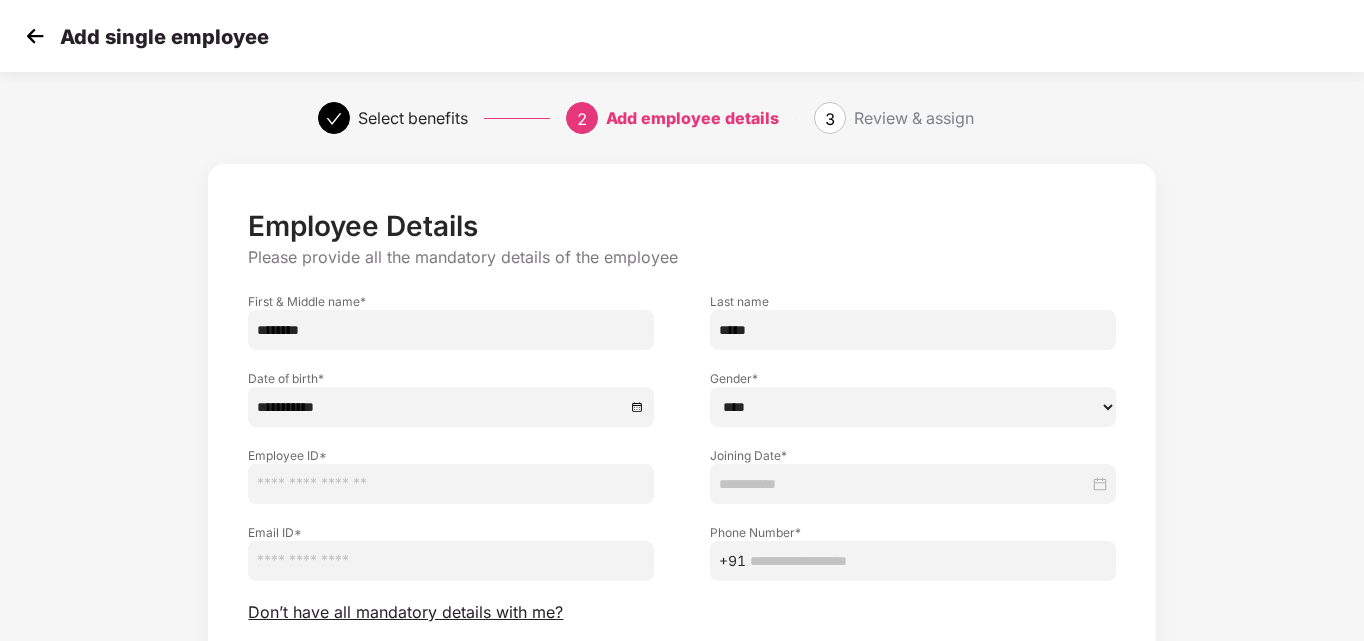 click on "****** **** ******" at bounding box center [913, 407] 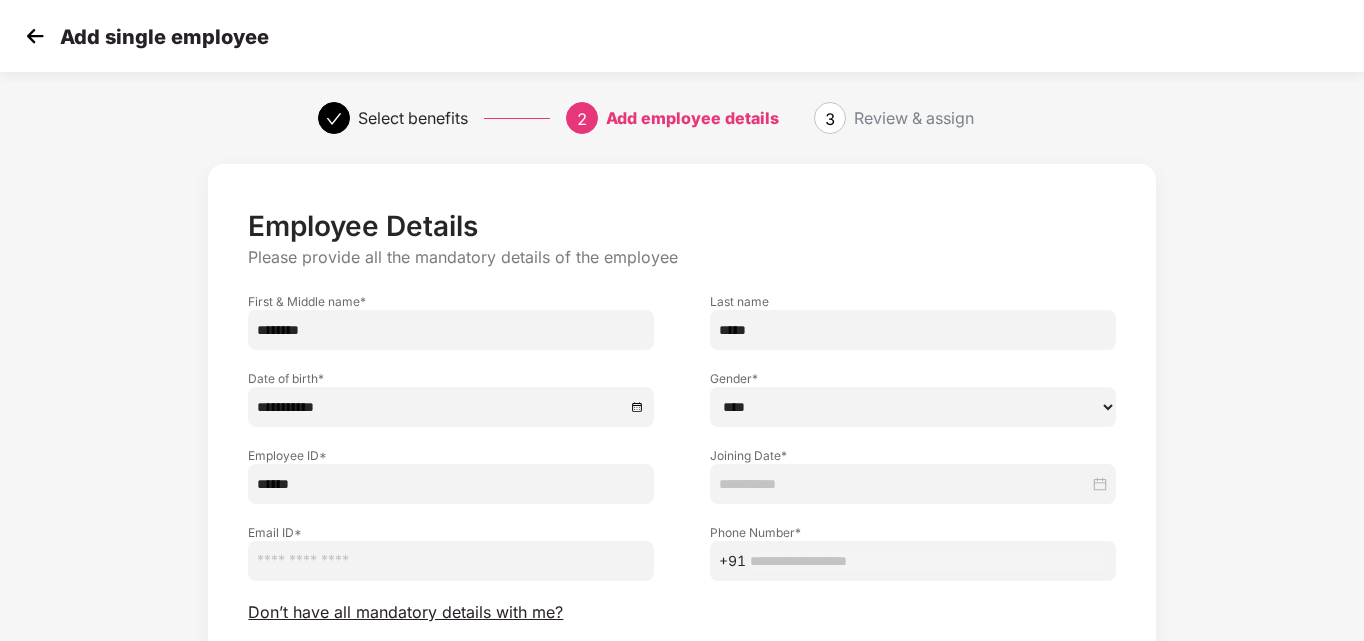type on "******" 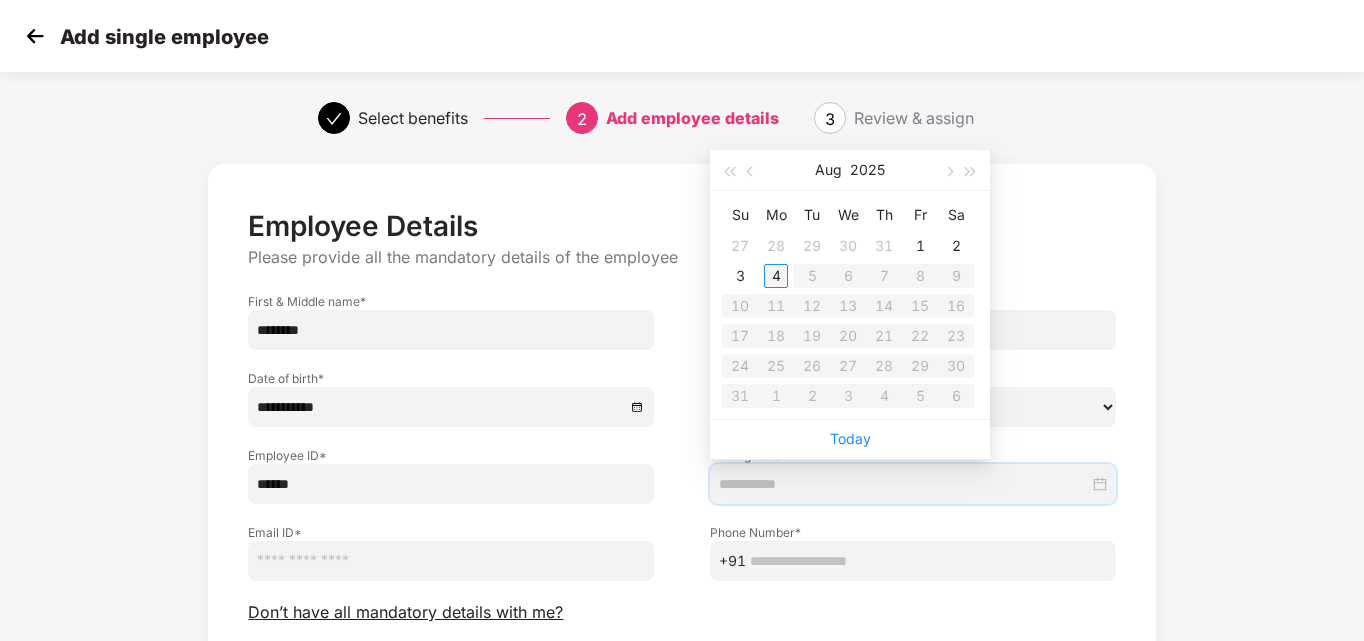 type on "**********" 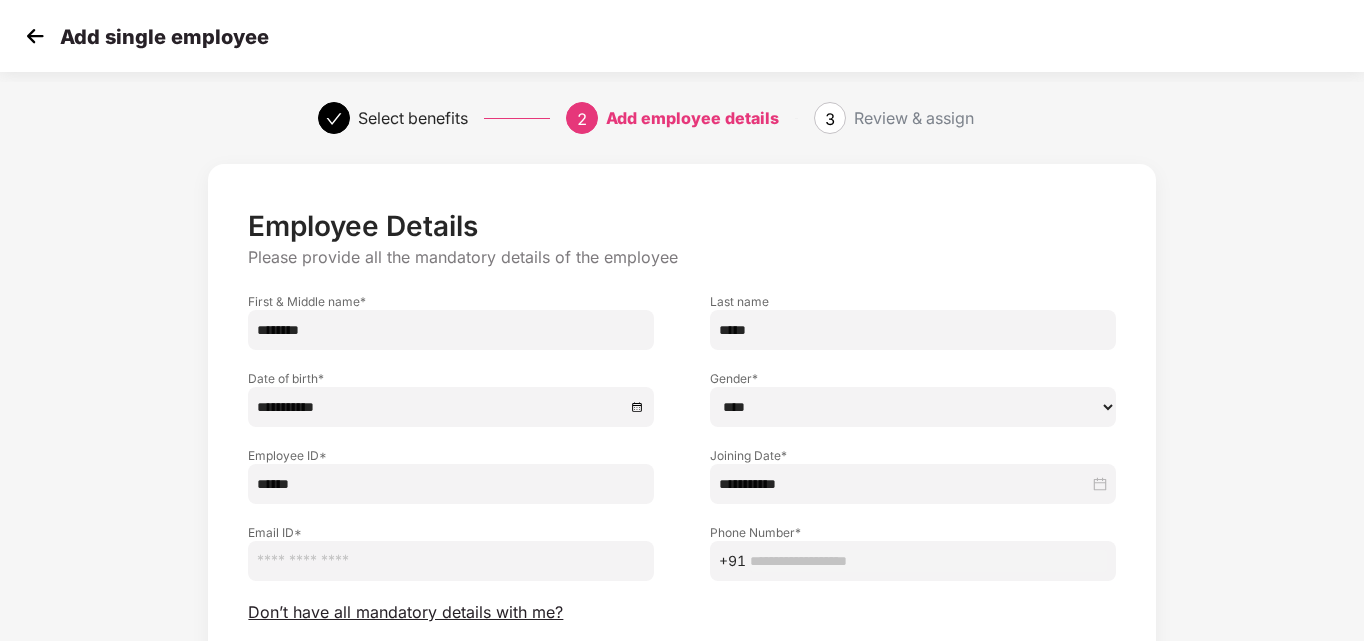 click at bounding box center (451, 561) 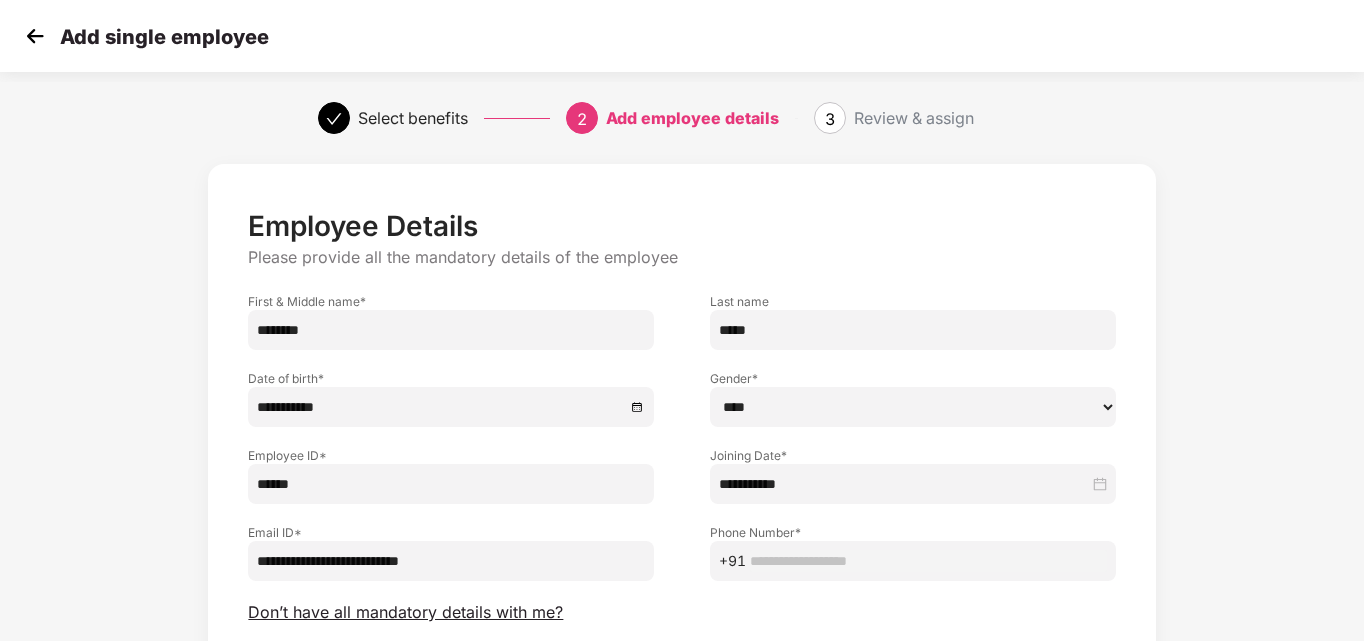 type on "**********" 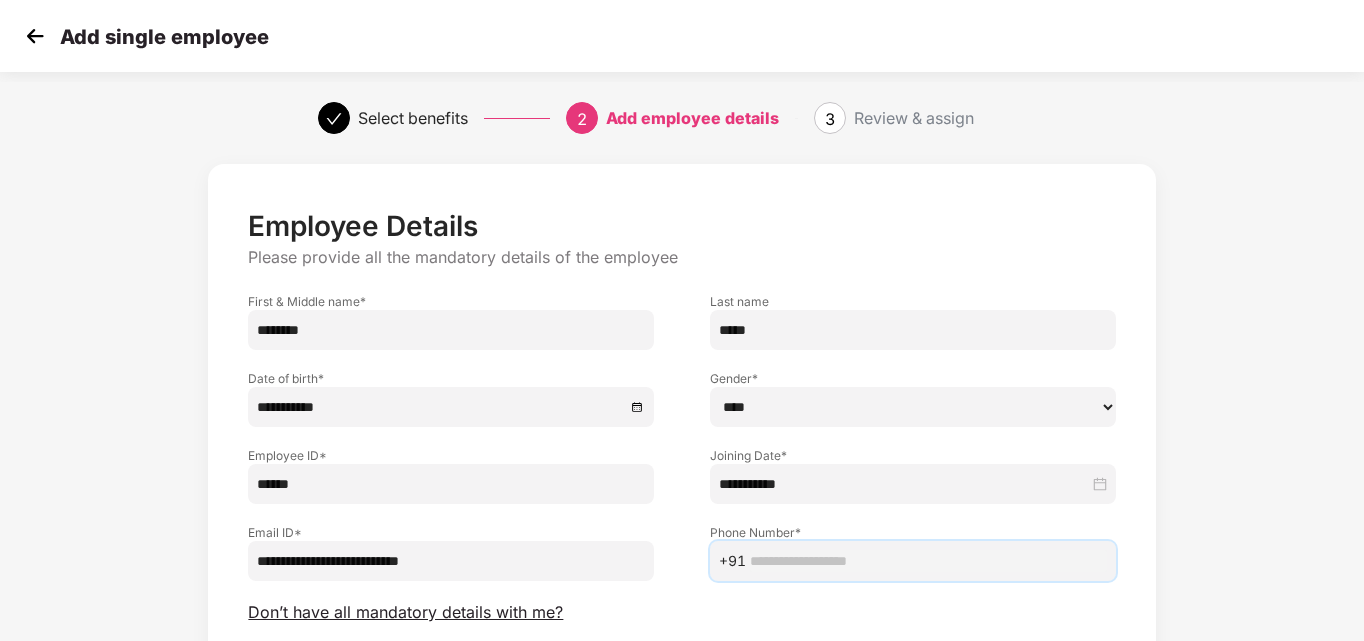 click at bounding box center [928, 561] 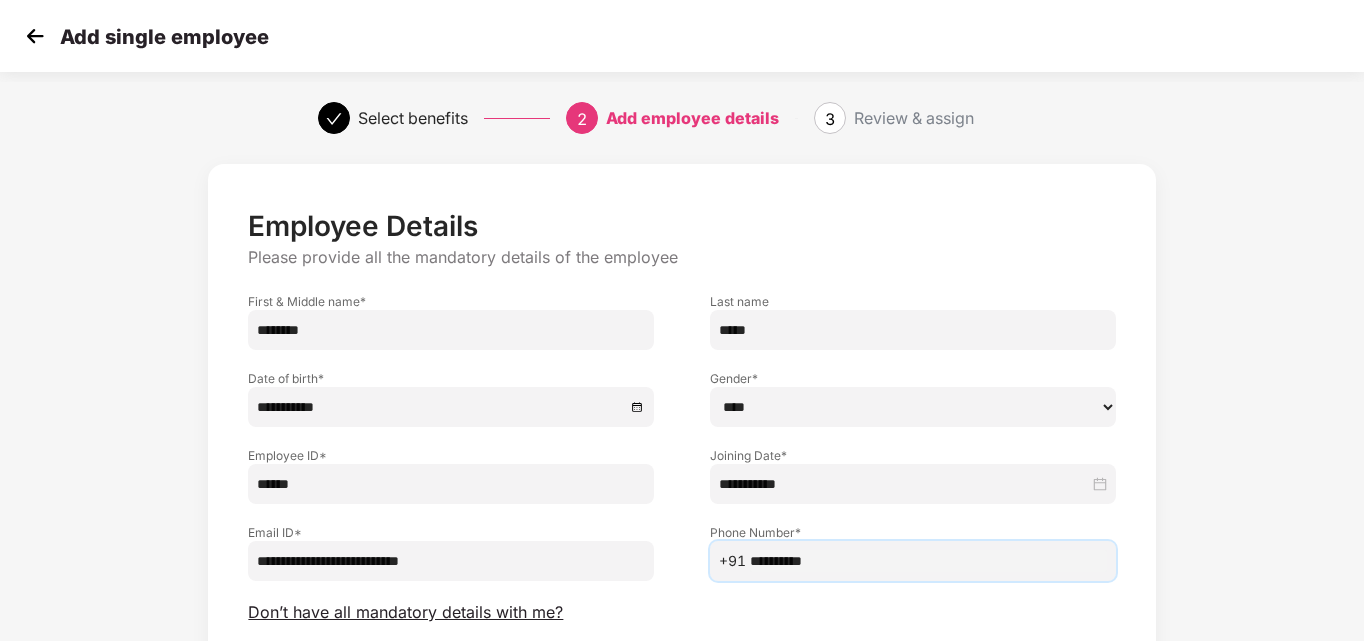 scroll, scrollTop: 160, scrollLeft: 0, axis: vertical 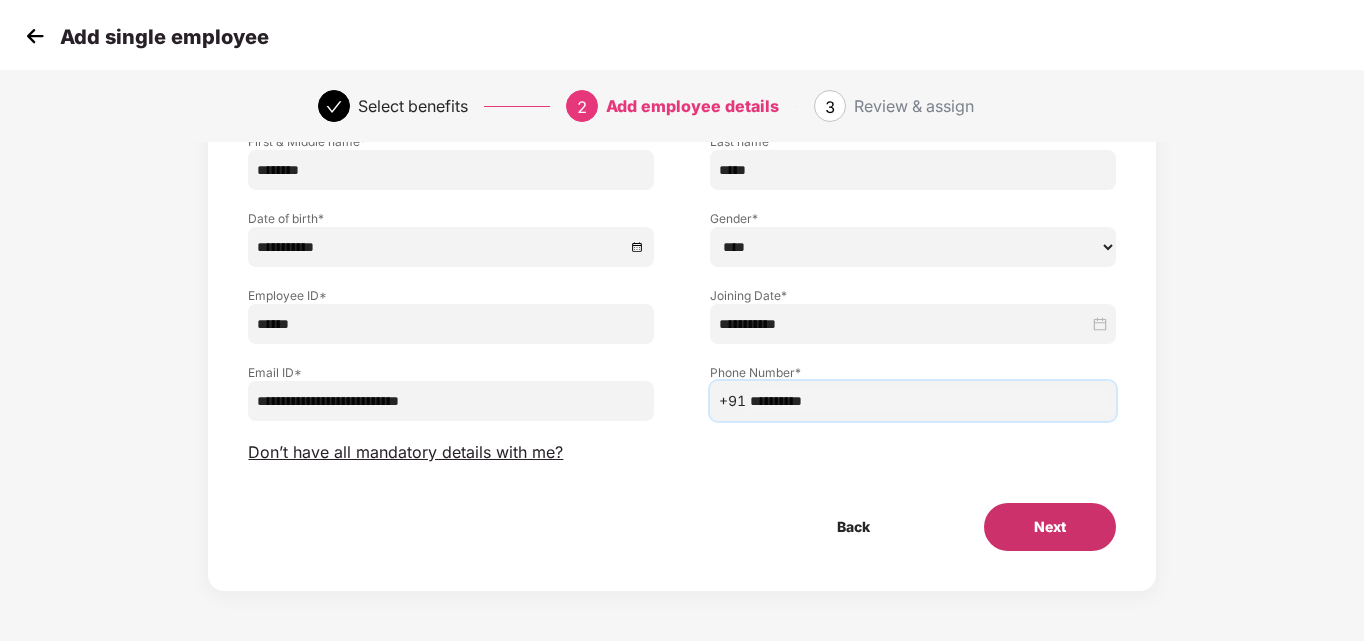 type on "**********" 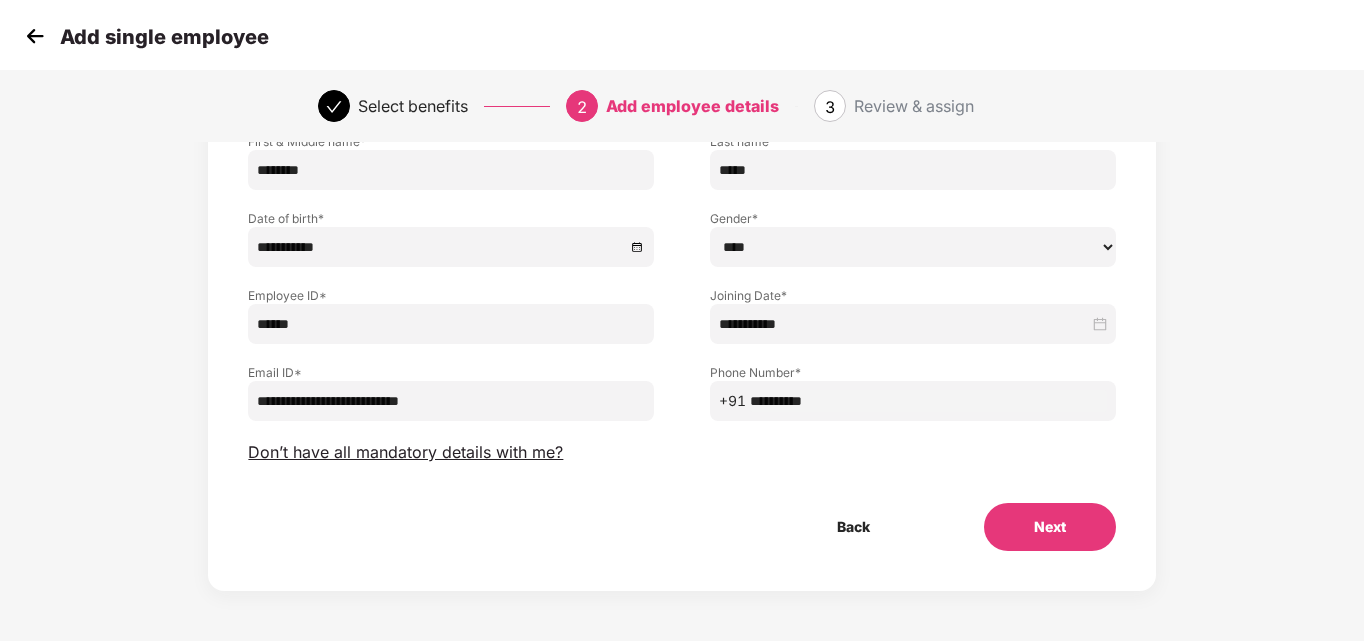 click on "Next" at bounding box center (1050, 527) 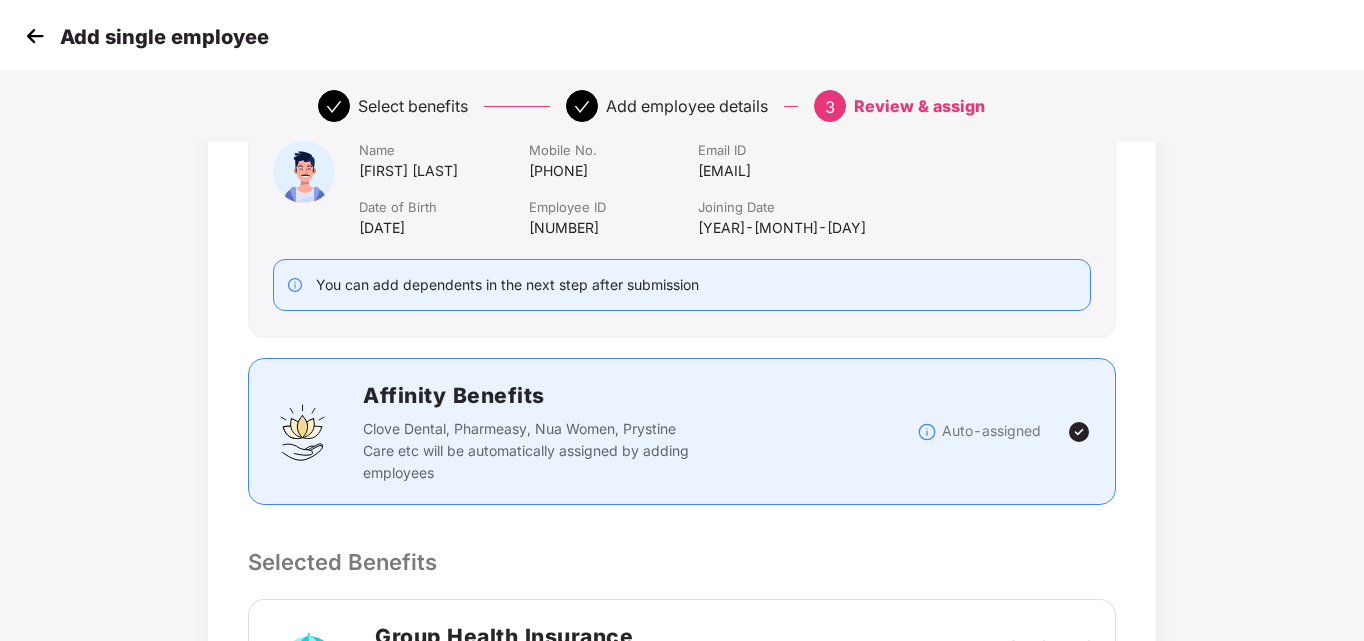 scroll, scrollTop: 0, scrollLeft: 0, axis: both 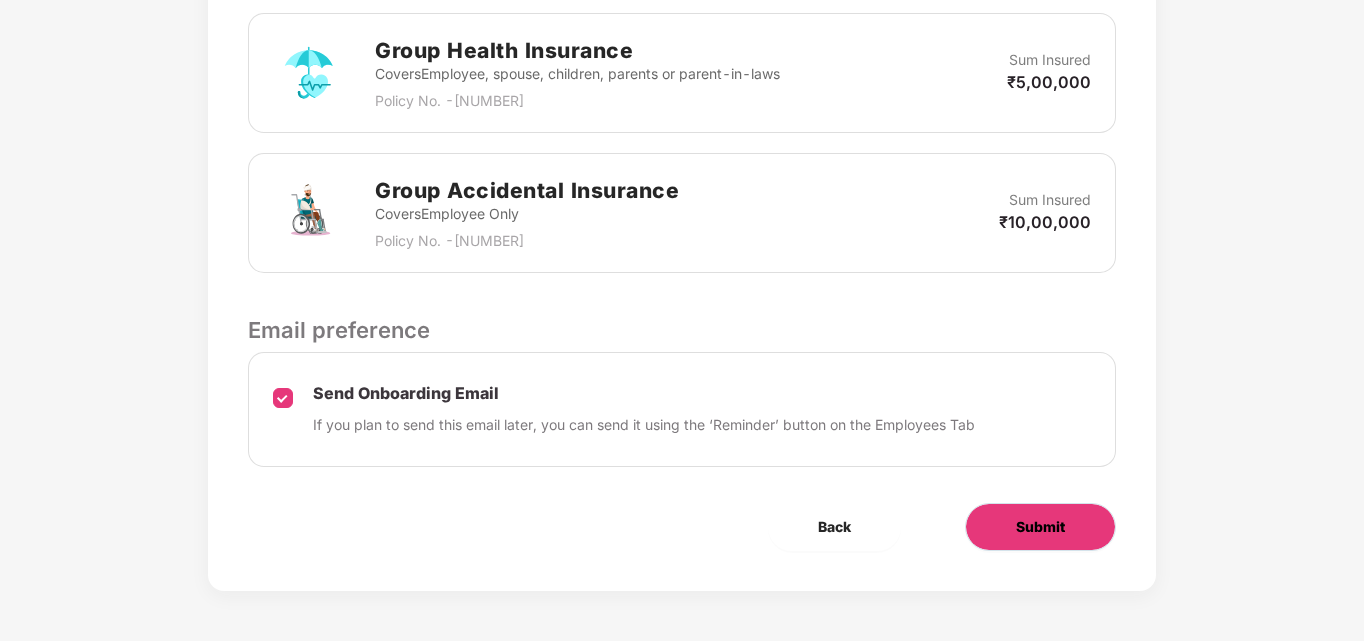 click on "Submit" at bounding box center [1040, 527] 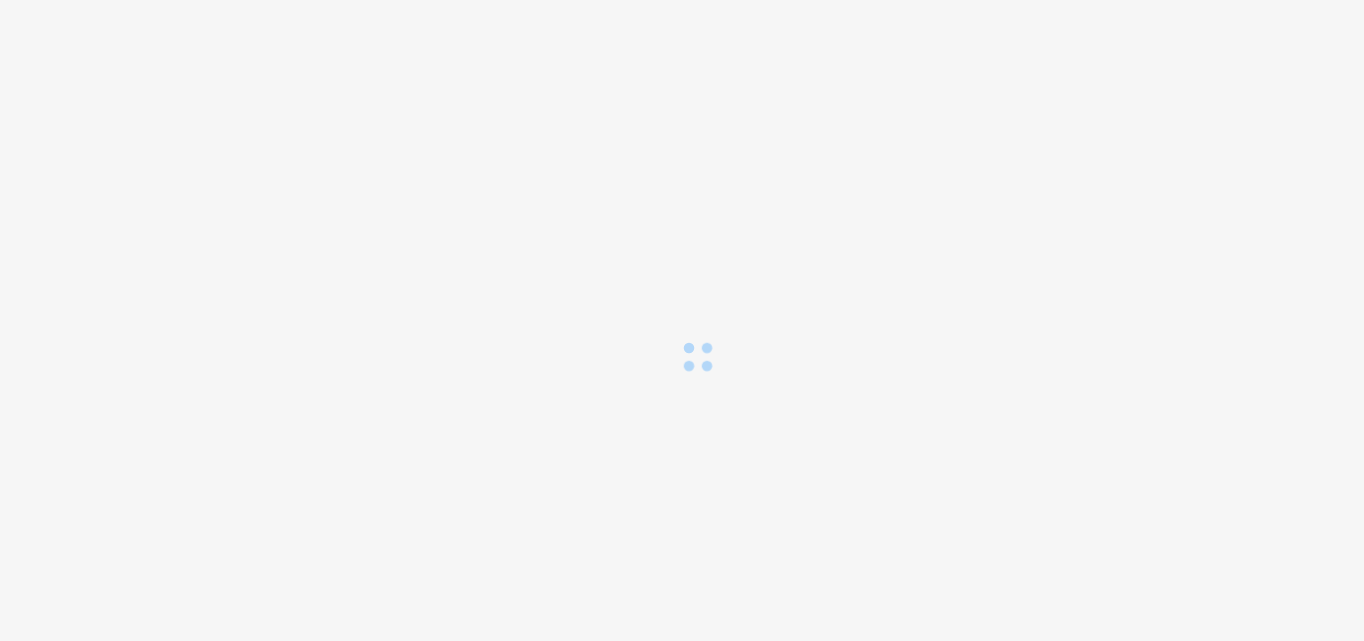 scroll, scrollTop: 0, scrollLeft: 0, axis: both 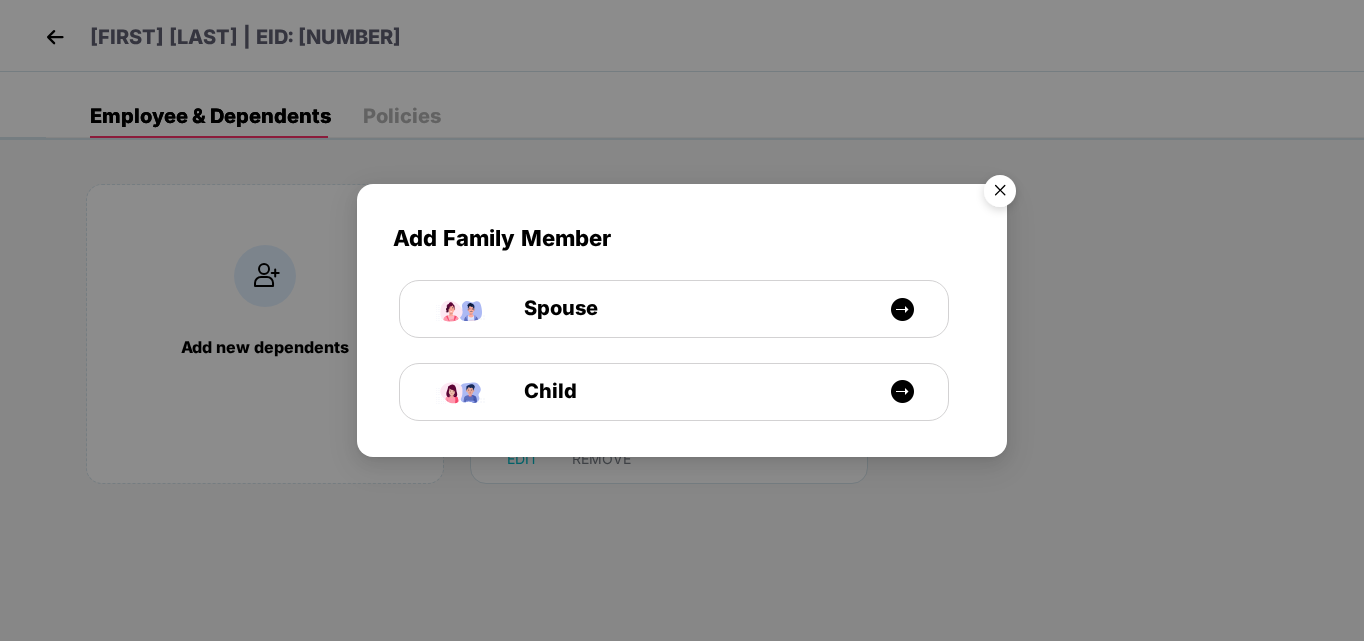 click at bounding box center [1000, 194] 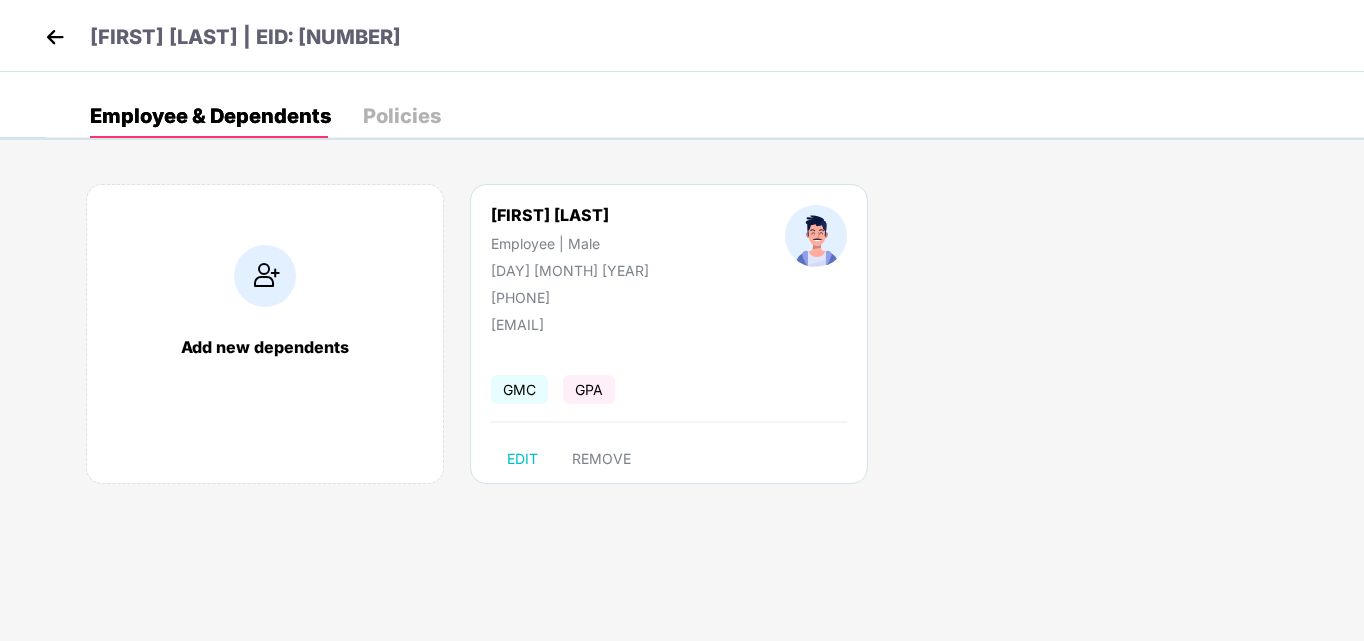 click at bounding box center [265, 276] 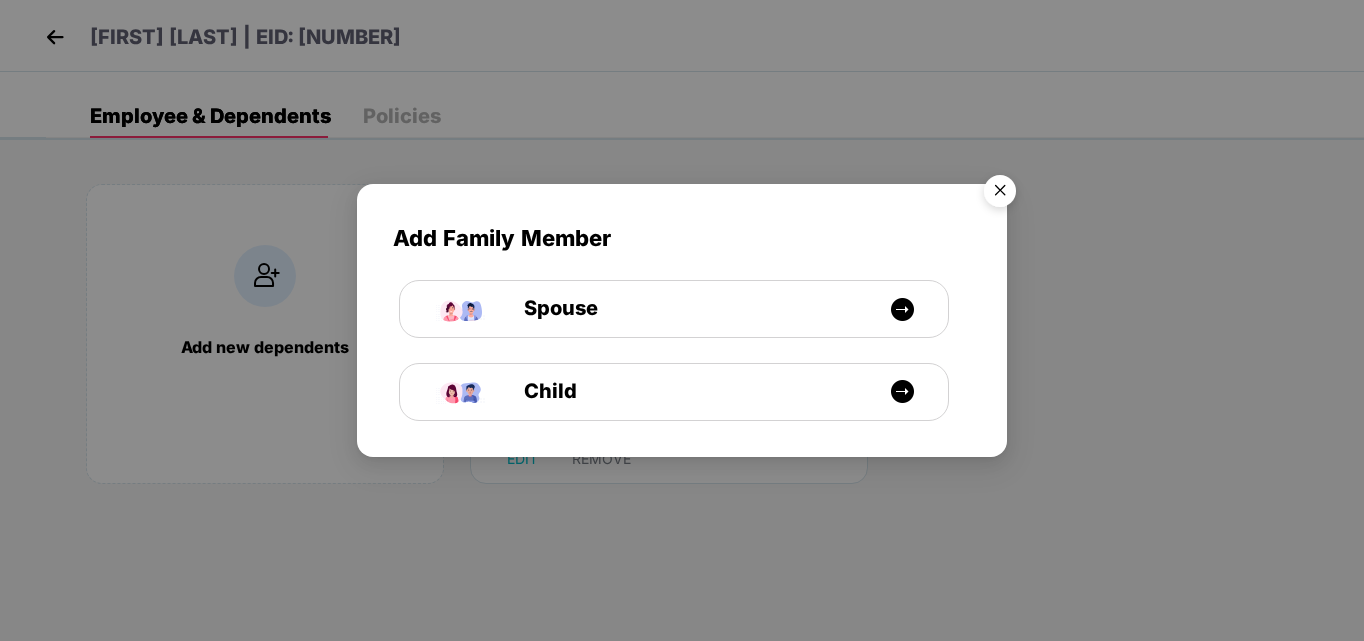 click at bounding box center (1000, 194) 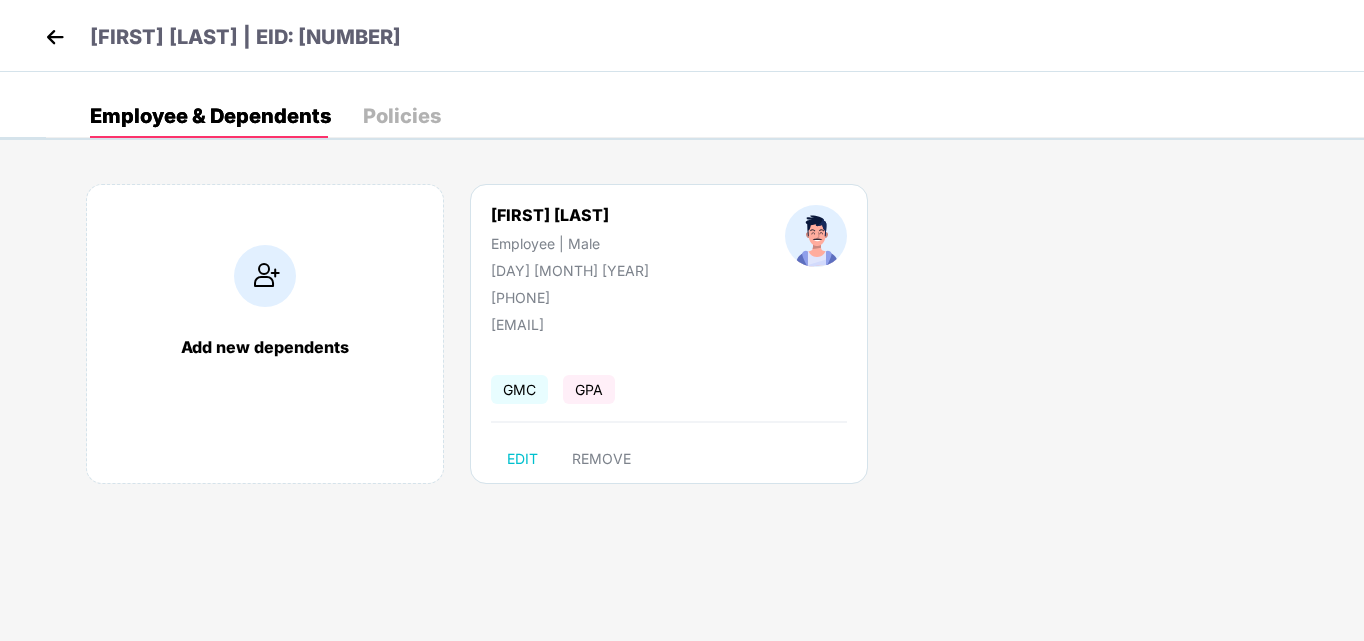 click at bounding box center [265, 276] 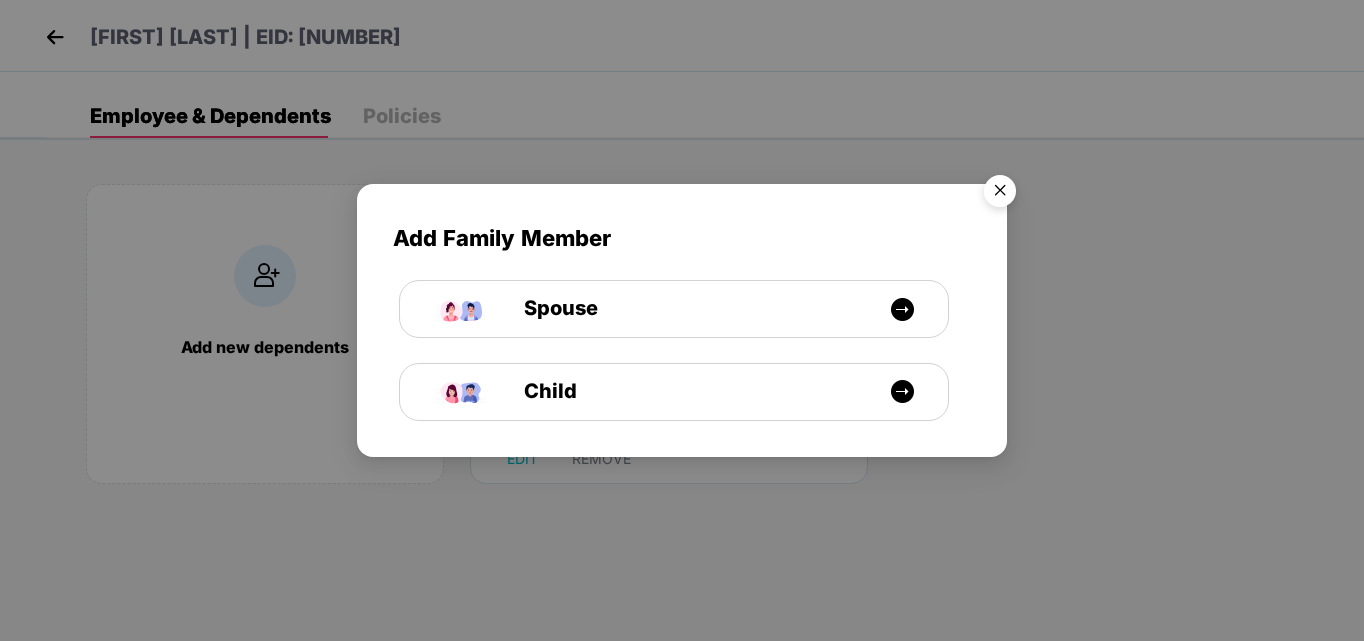 click on "Add Family Member Spouse Child" at bounding box center (682, 320) 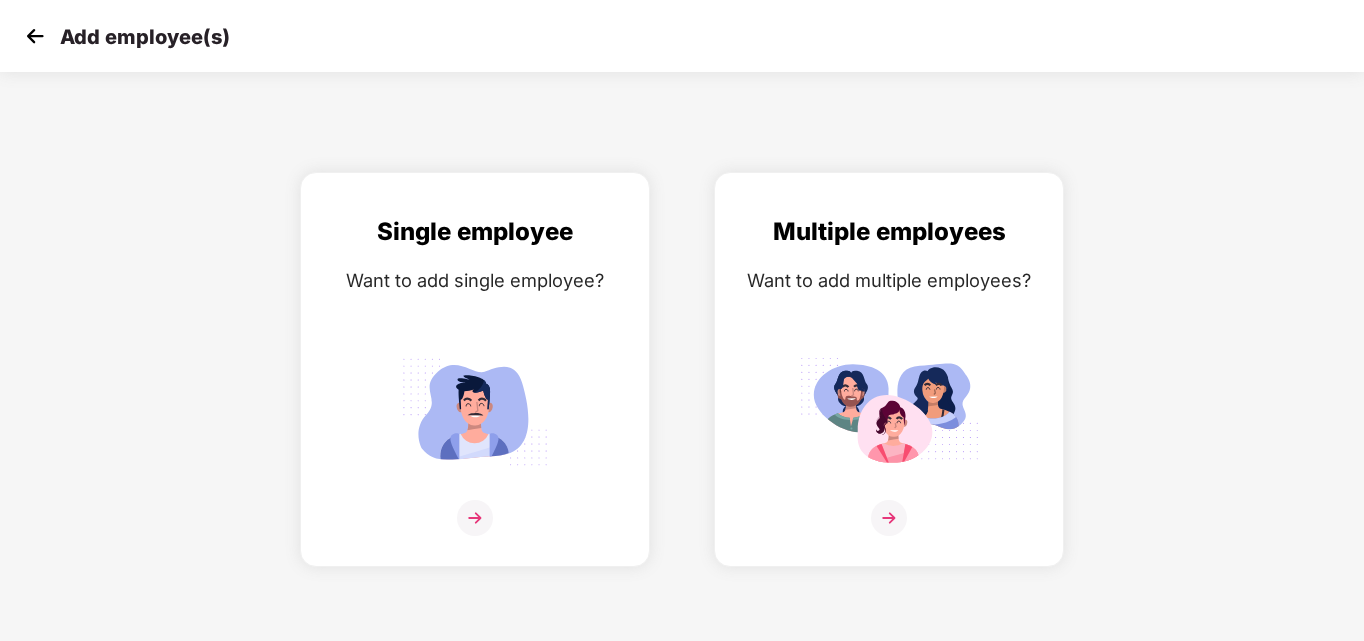 click at bounding box center (35, 36) 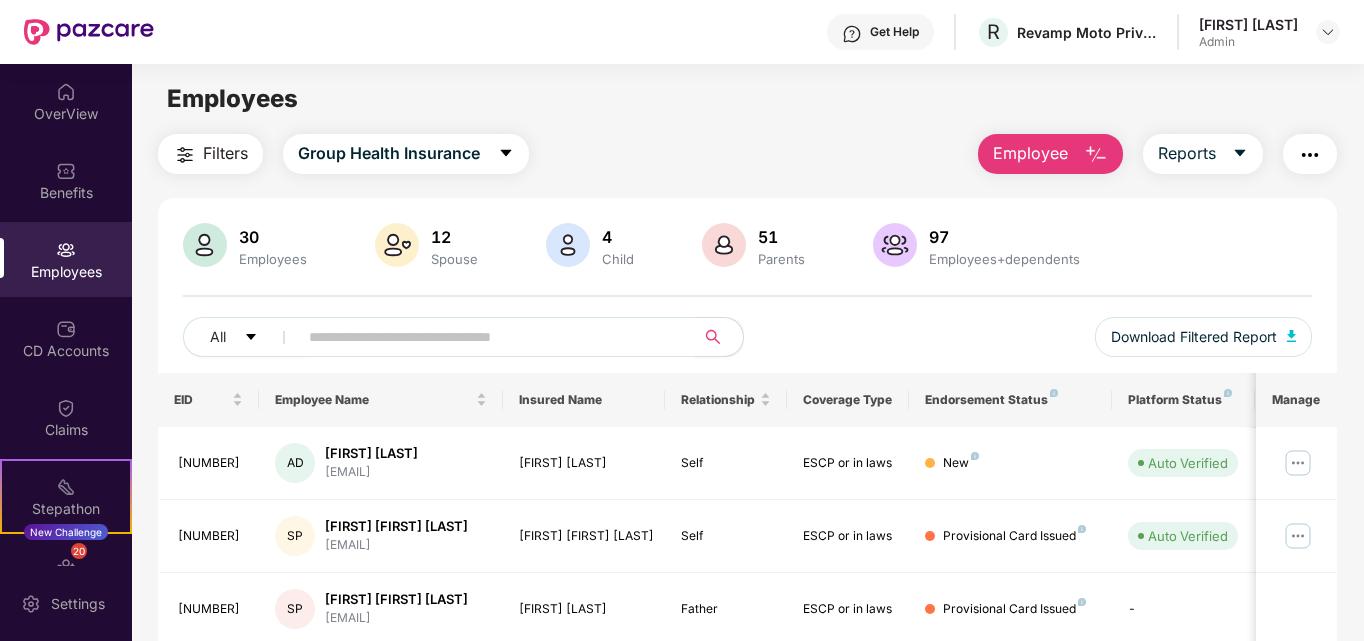click at bounding box center [488, 337] 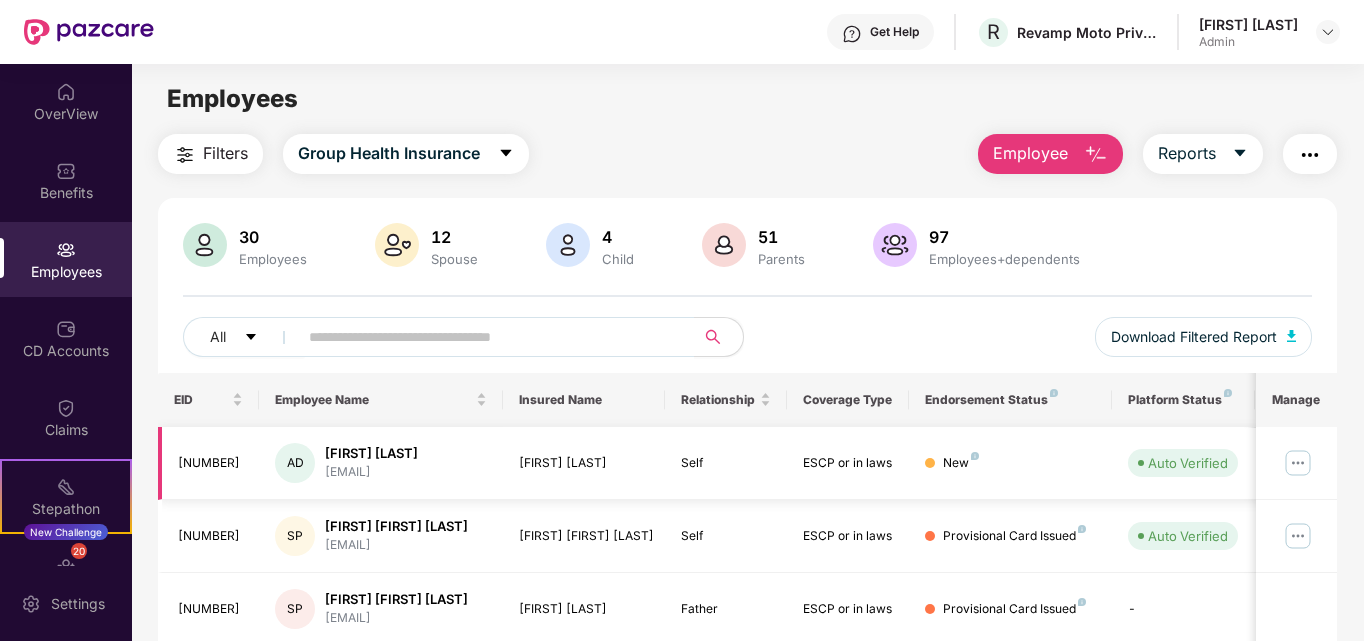 click at bounding box center (1298, 463) 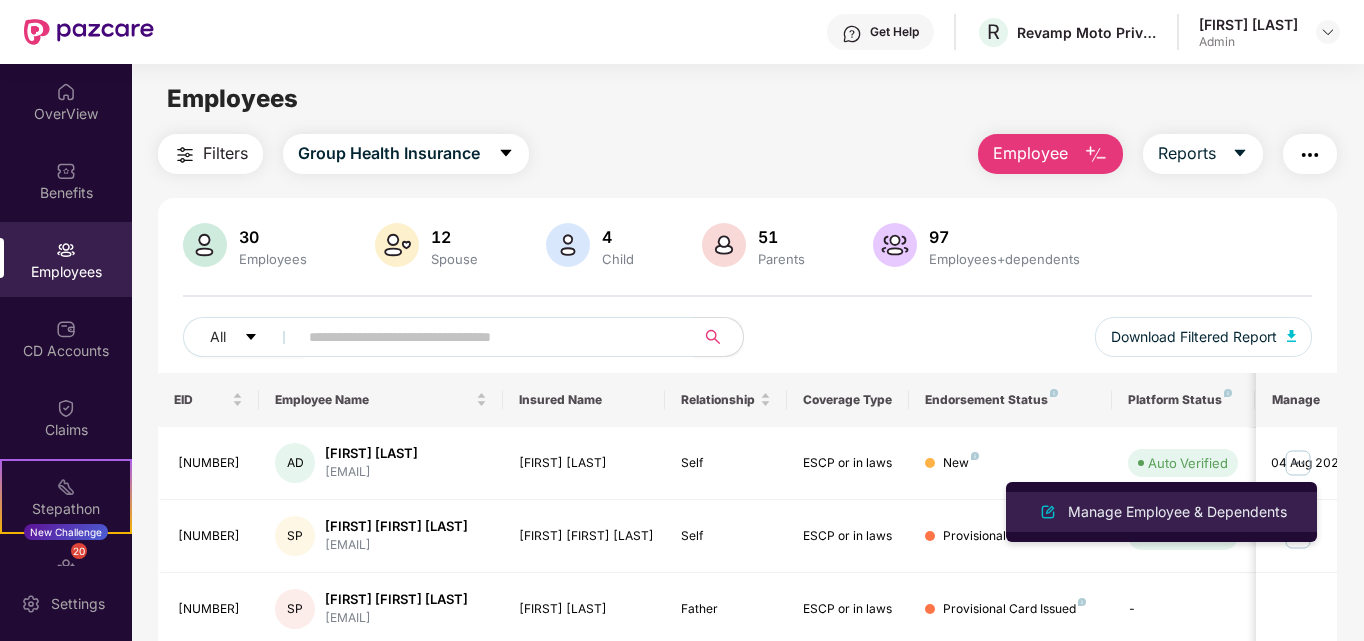 click on "Manage Employee & Dependents" at bounding box center [1177, 512] 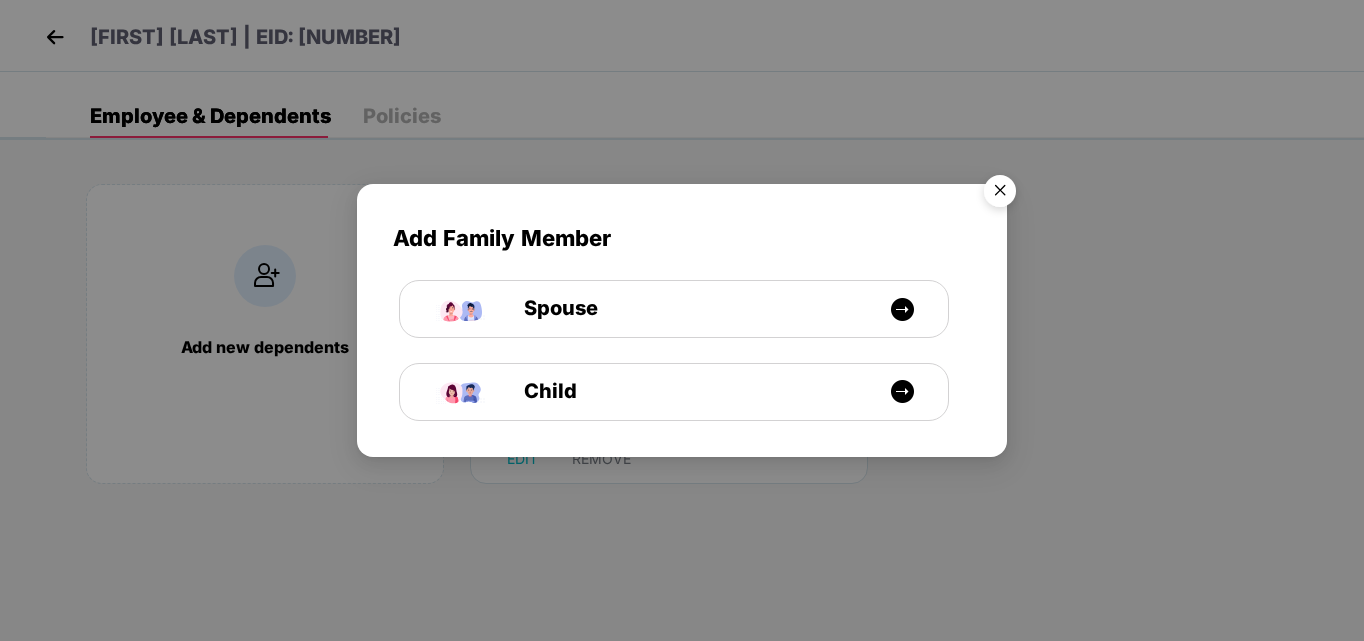 click at bounding box center [1000, 194] 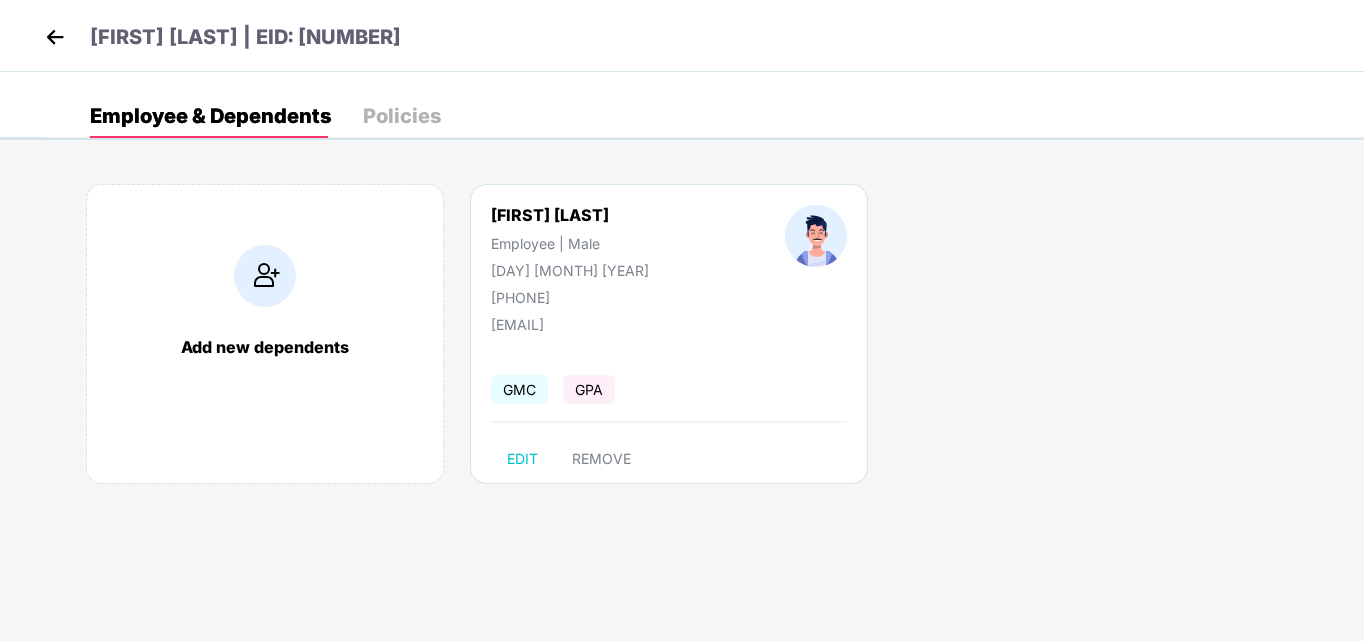click on "Add new dependents" at bounding box center (265, 347) 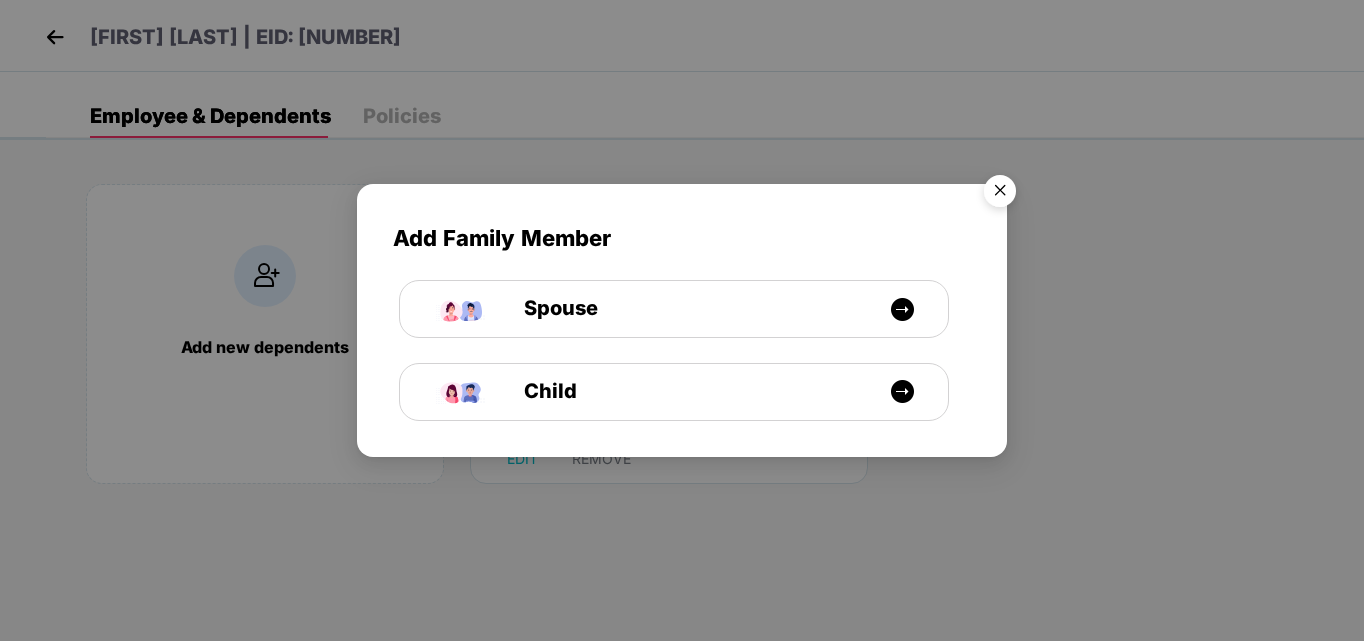 click on "Add Family Member Spouse Child" at bounding box center [682, 320] 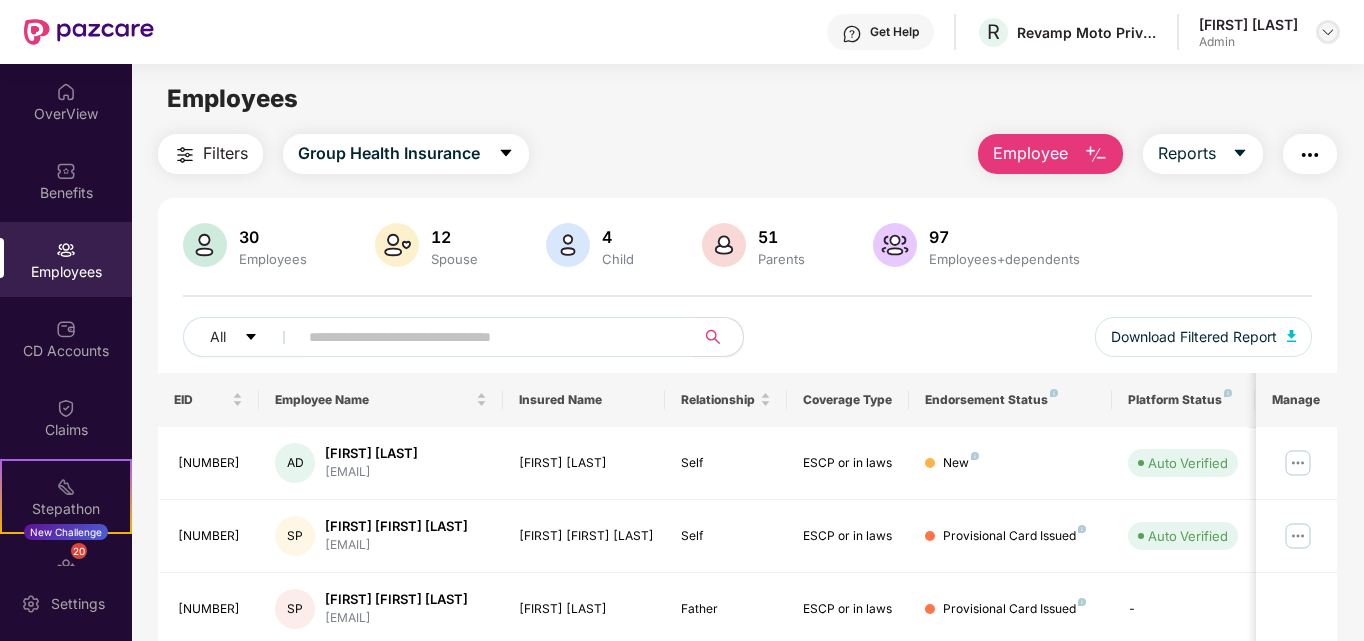 click at bounding box center (1328, 32) 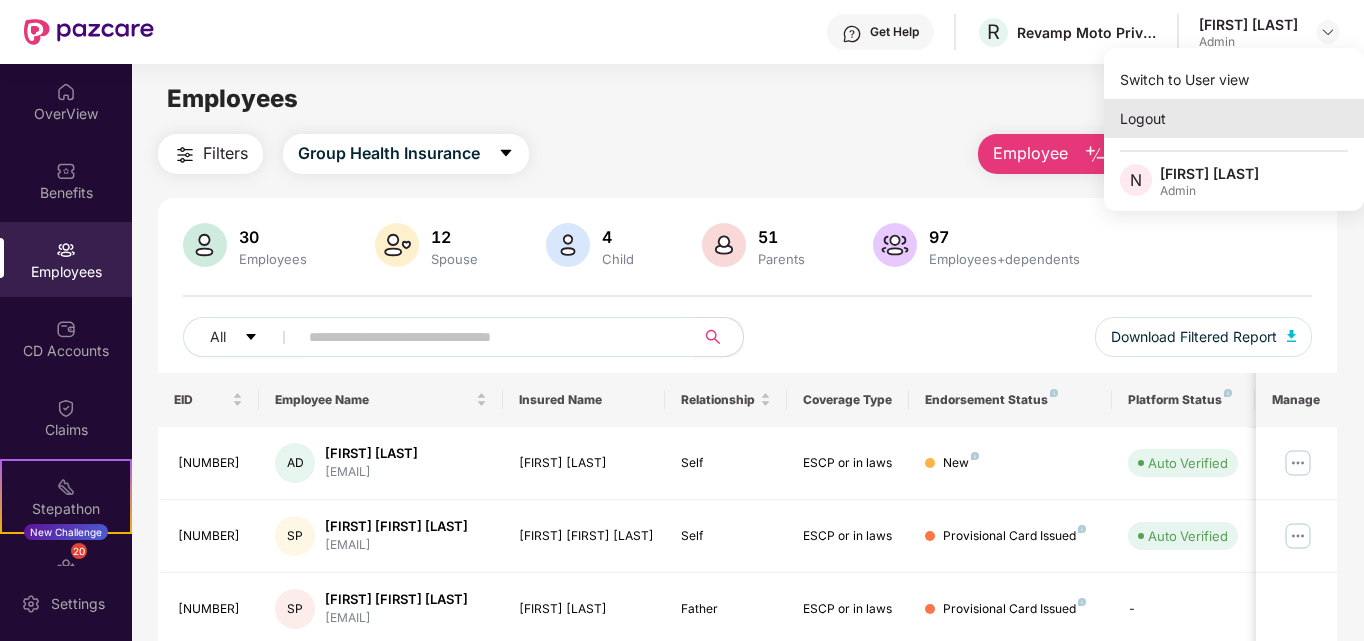 click on "Logout" at bounding box center [1234, 118] 